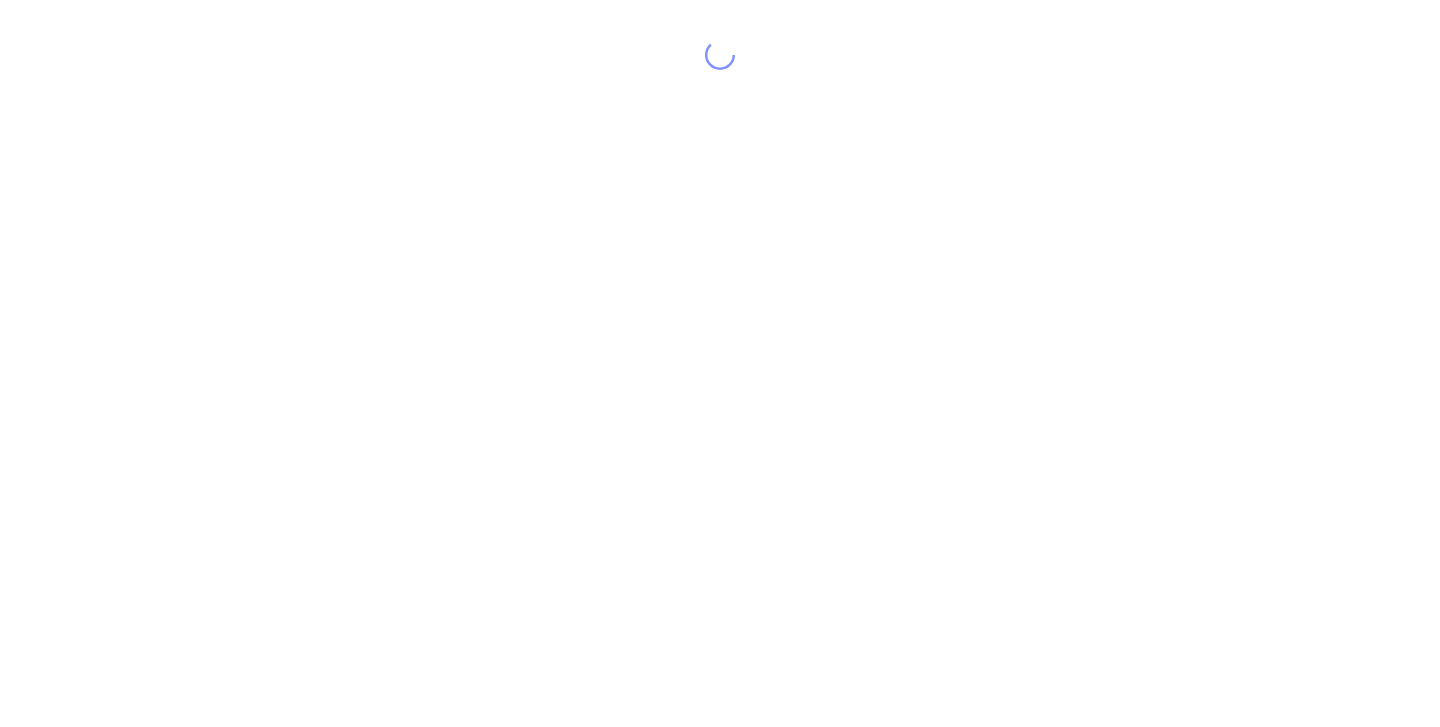 scroll, scrollTop: 0, scrollLeft: 0, axis: both 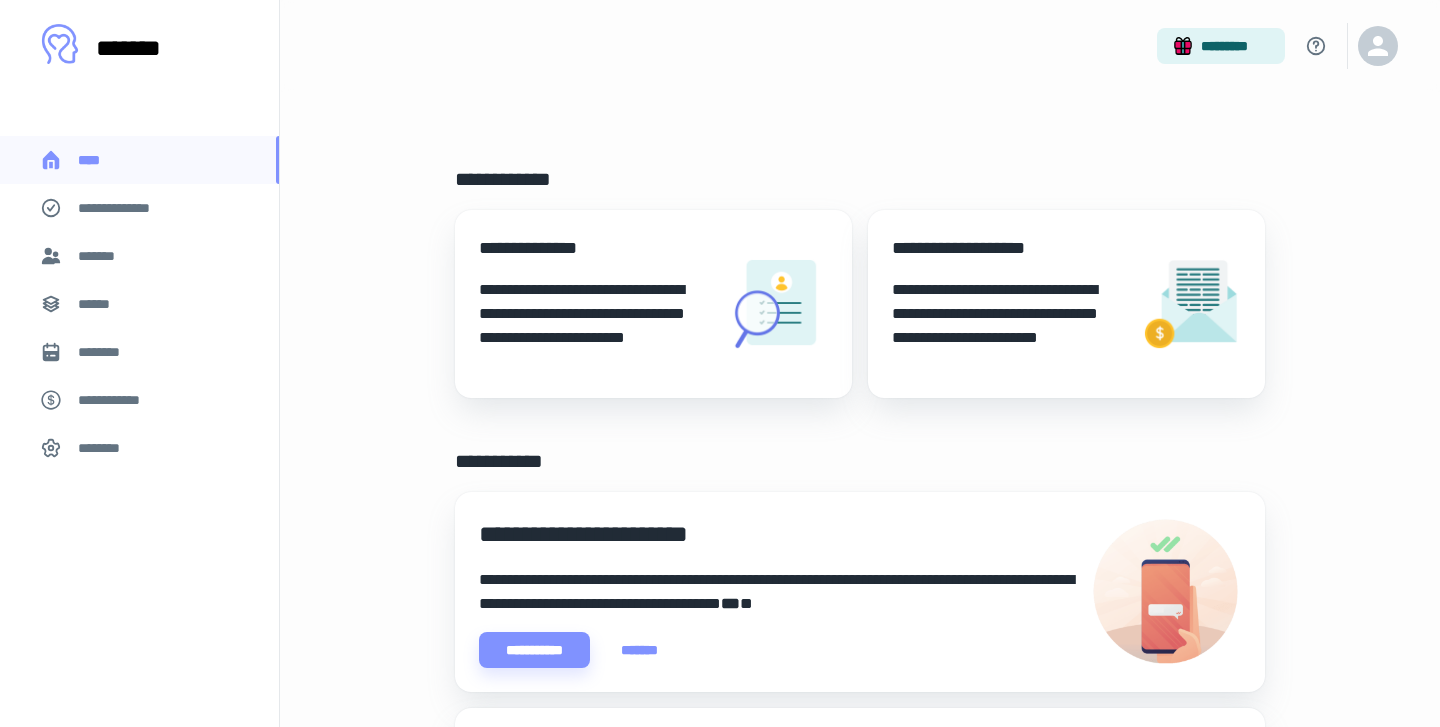 click on "********" at bounding box center (139, 352) 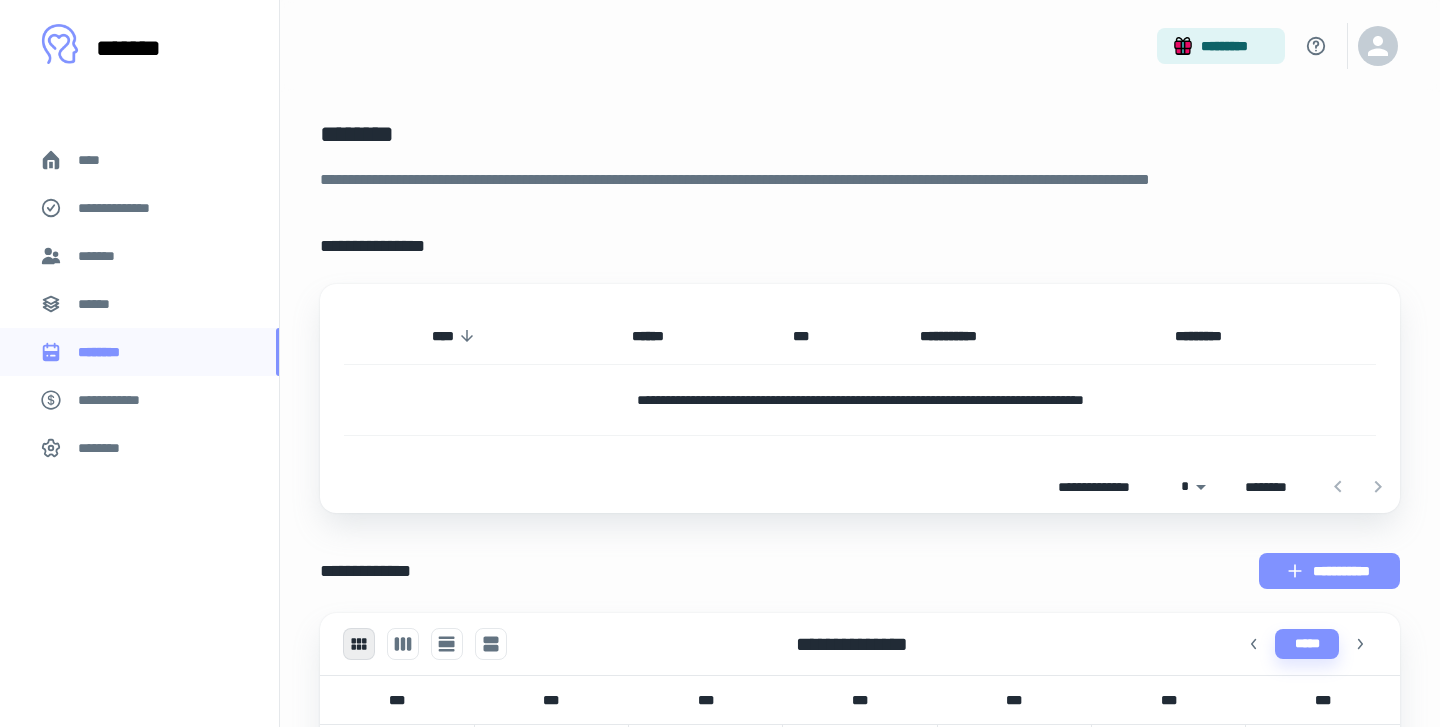 click 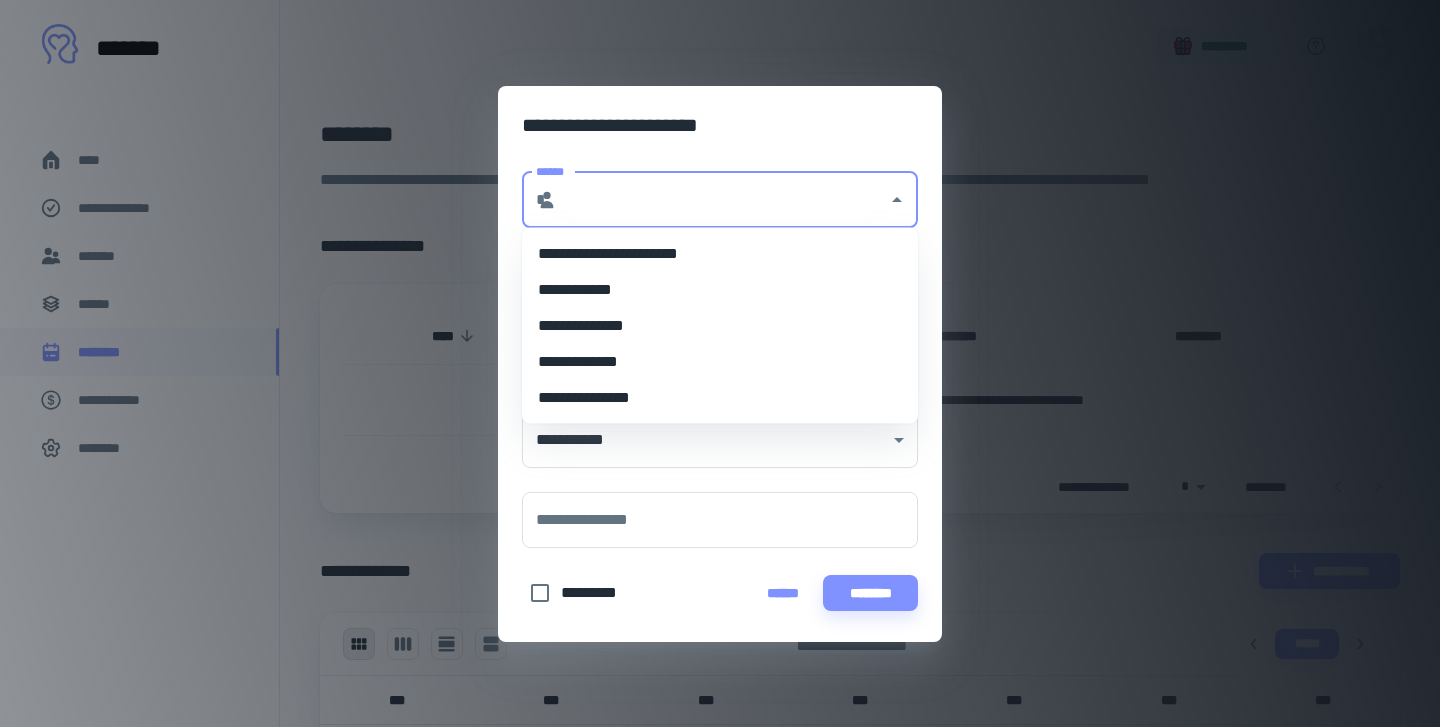 click on "******" at bounding box center [722, 200] 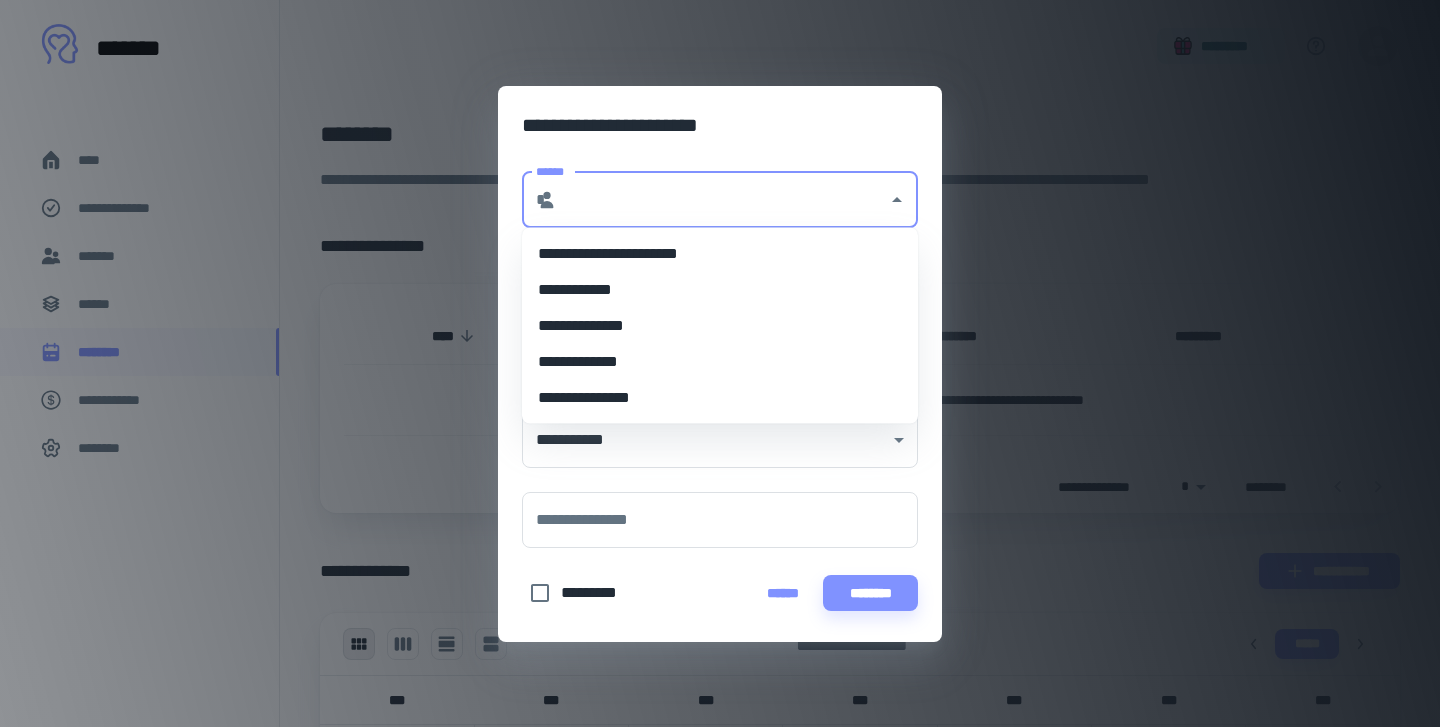 click on "**********" at bounding box center [720, 362] 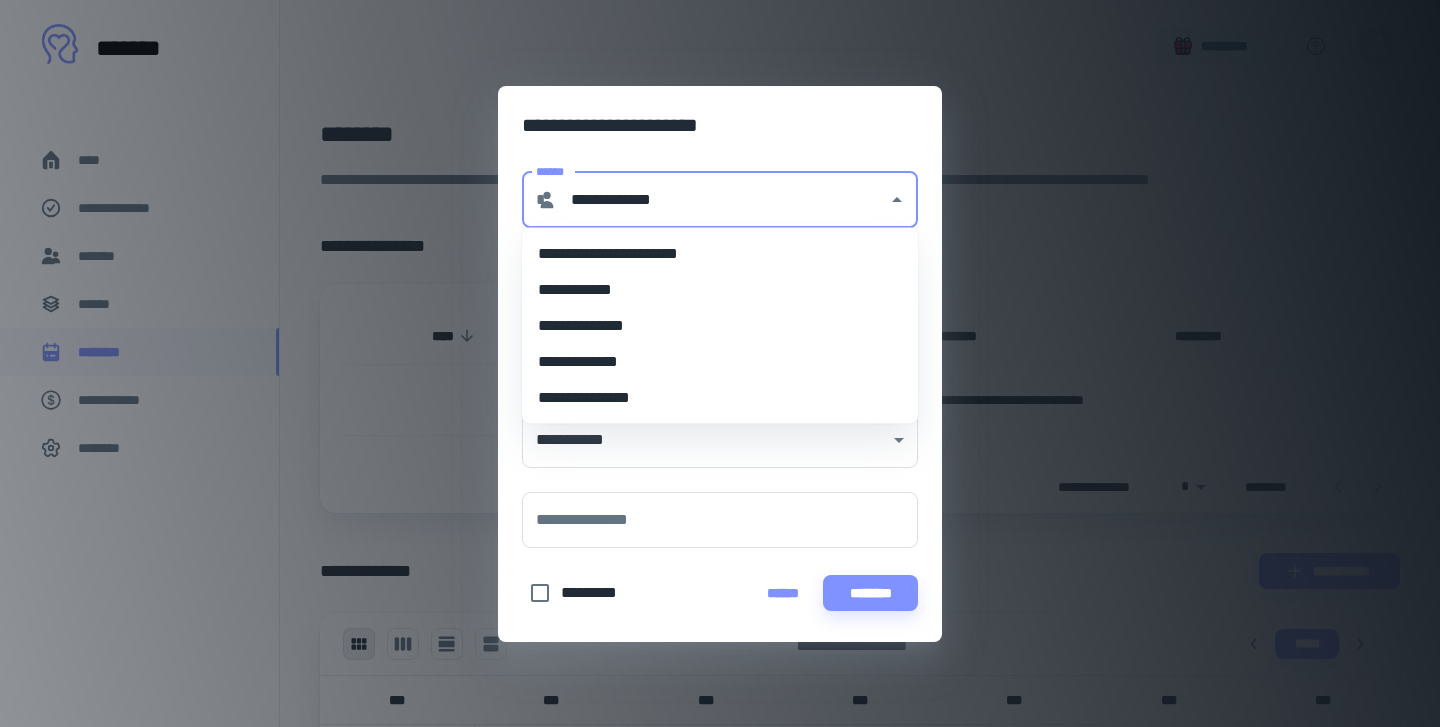 type on "********" 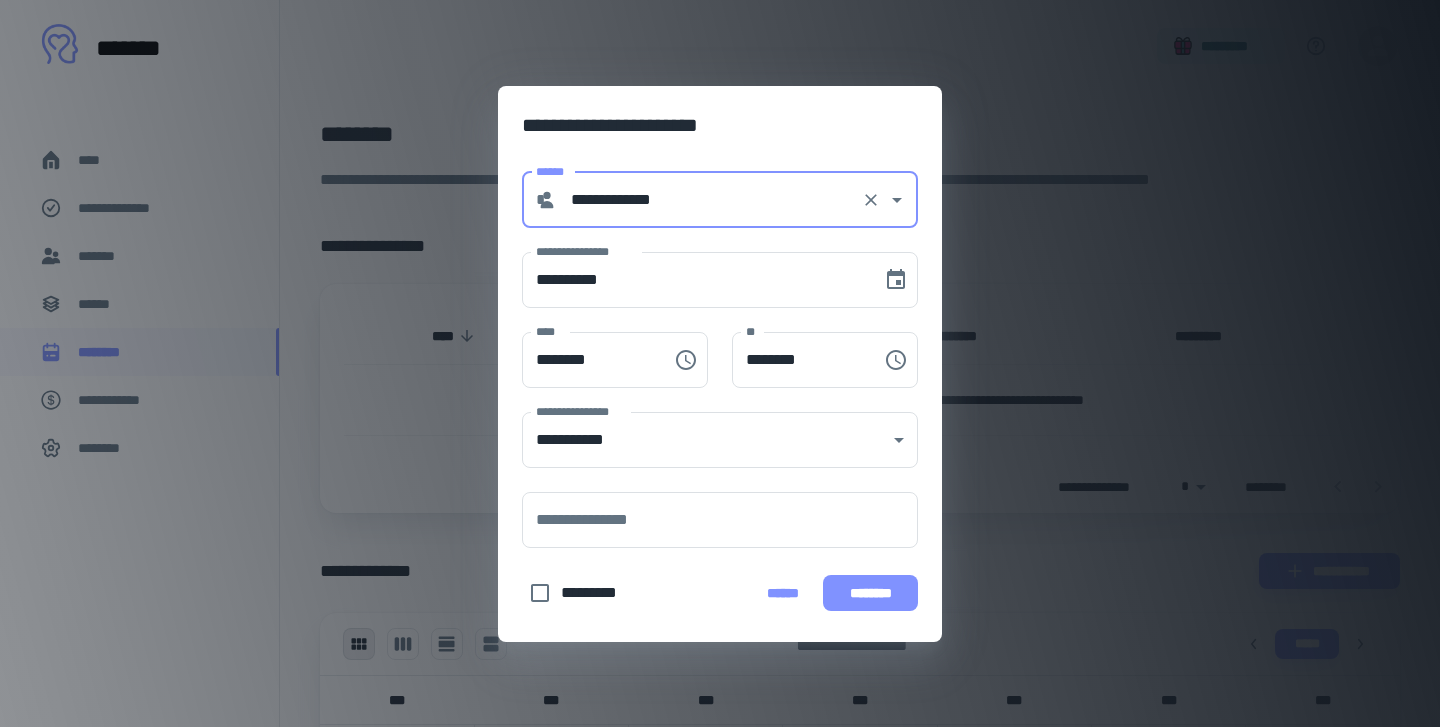 click on "********" at bounding box center [870, 593] 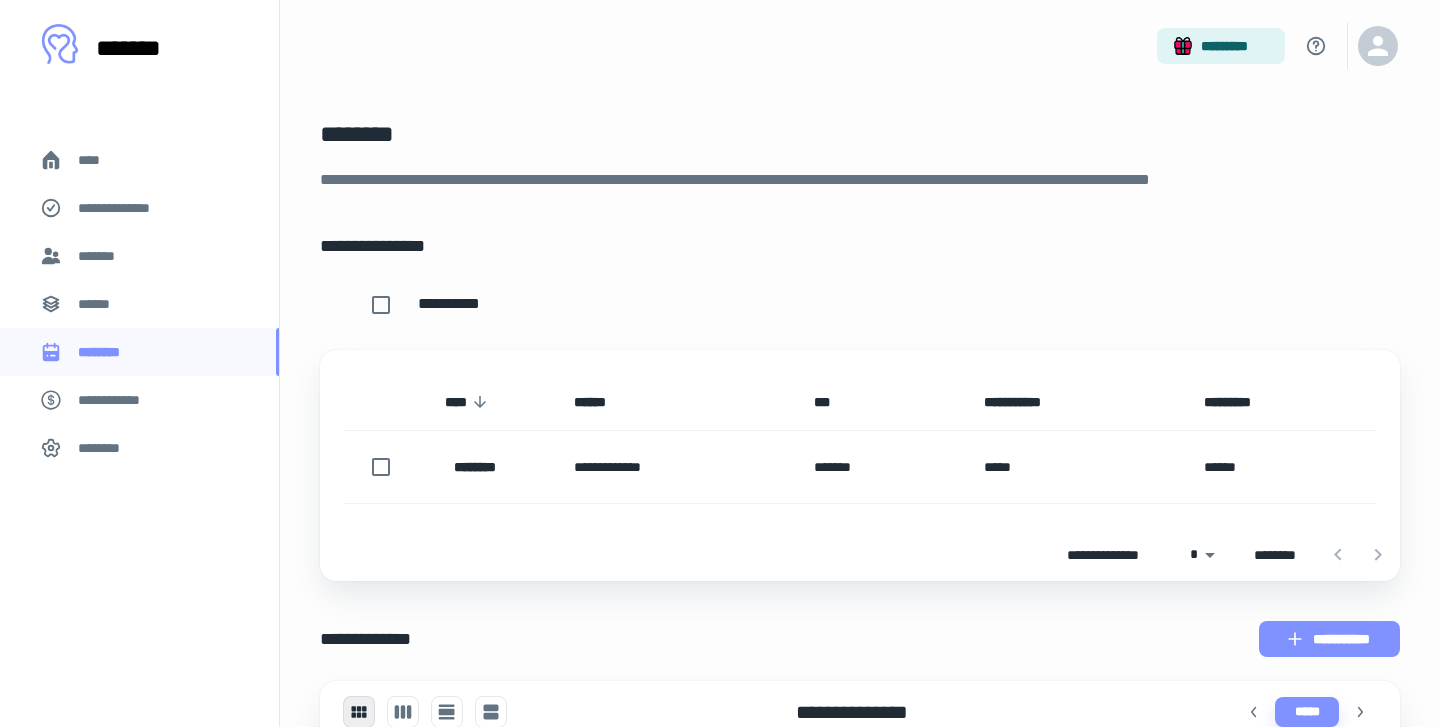 click on "**********" at bounding box center [1329, 639] 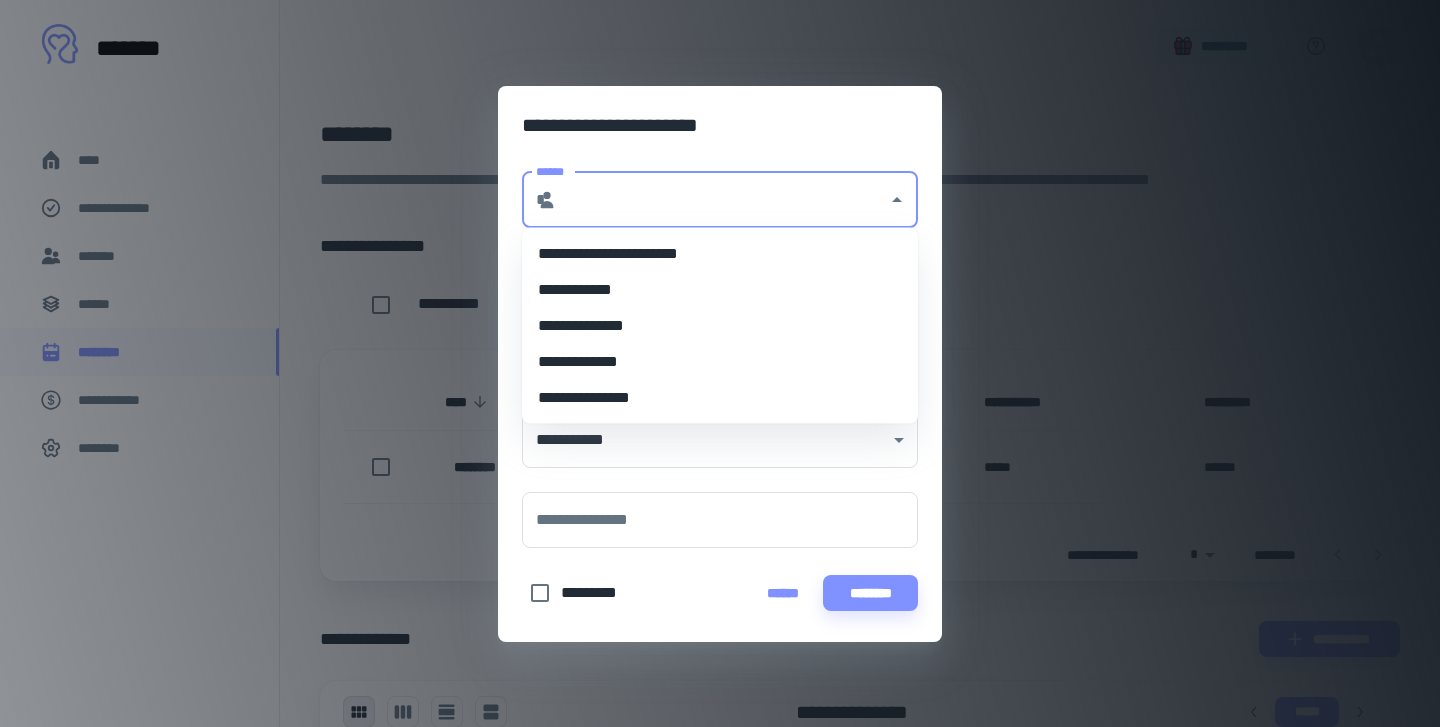 click on "******" at bounding box center [722, 200] 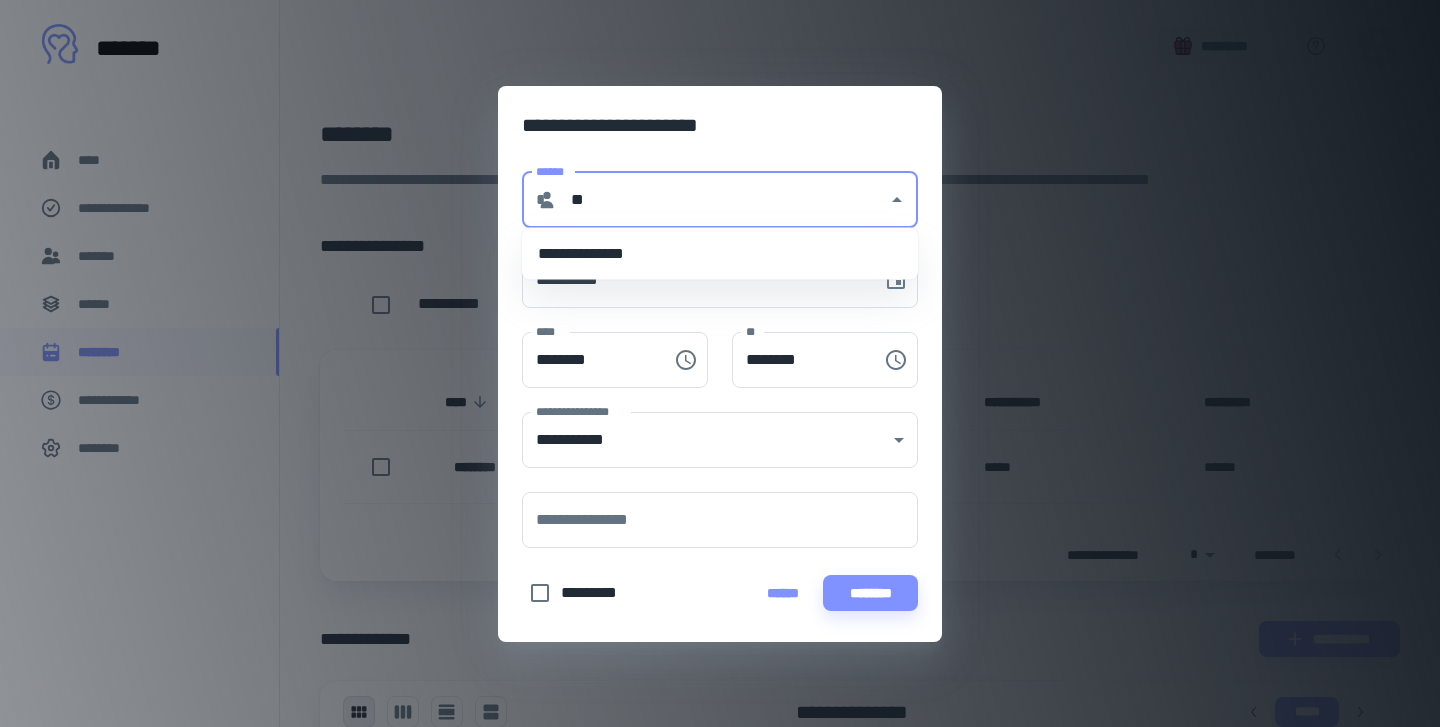 click on "**********" at bounding box center [720, 254] 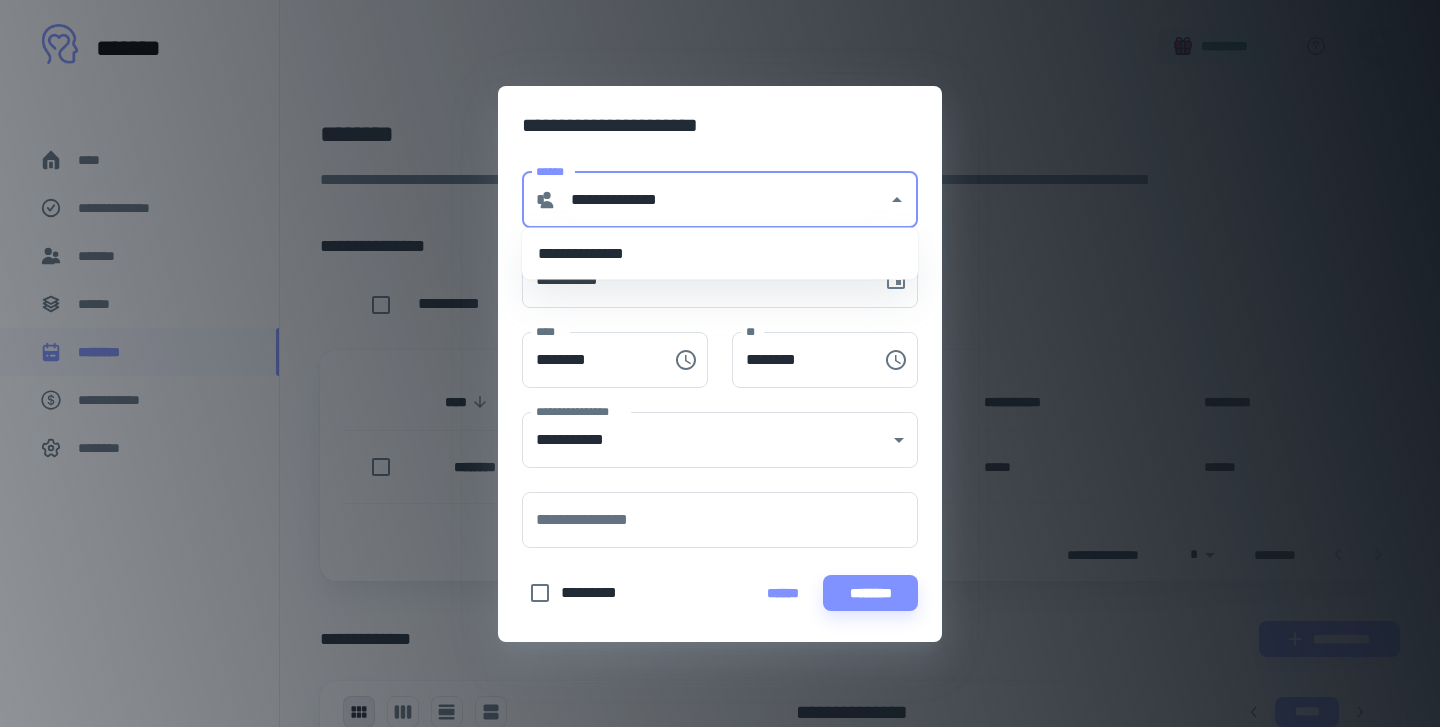 type on "********" 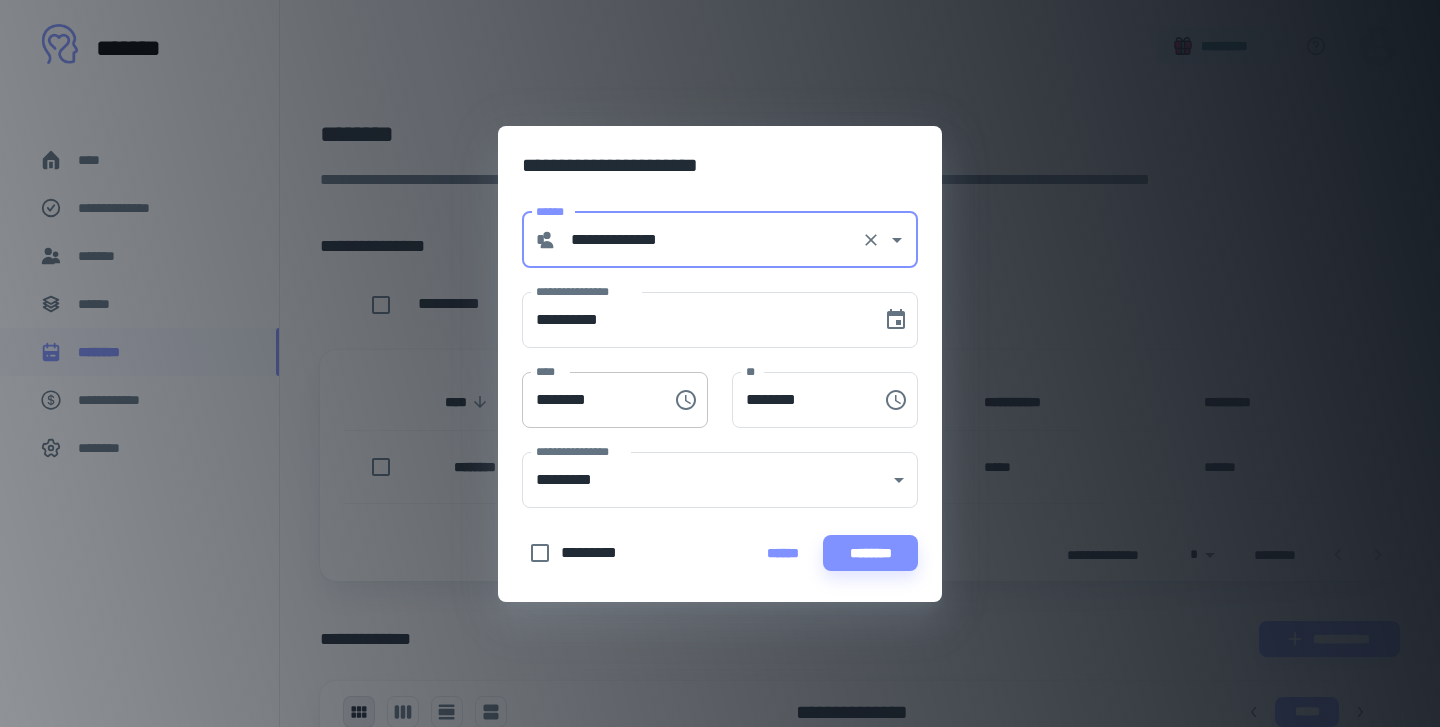 type on "**********" 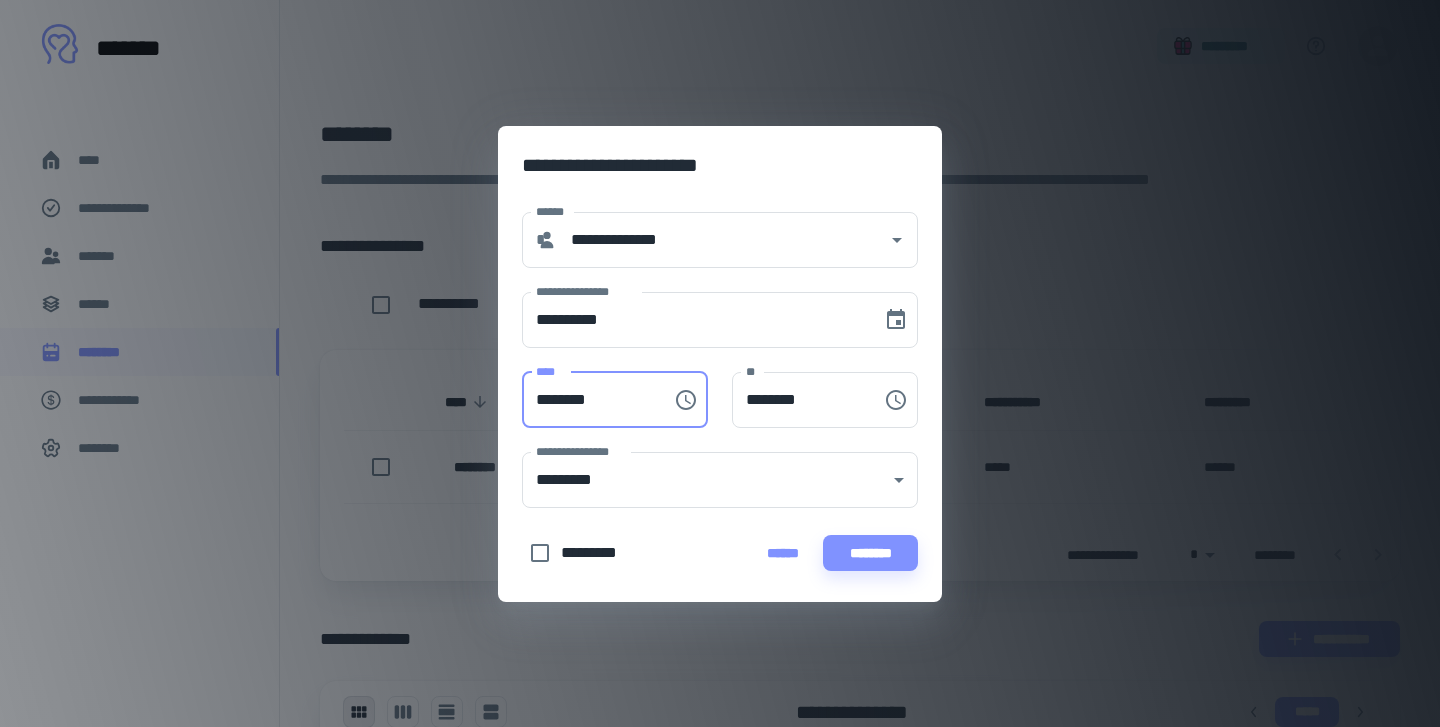 click on "********" at bounding box center (590, 400) 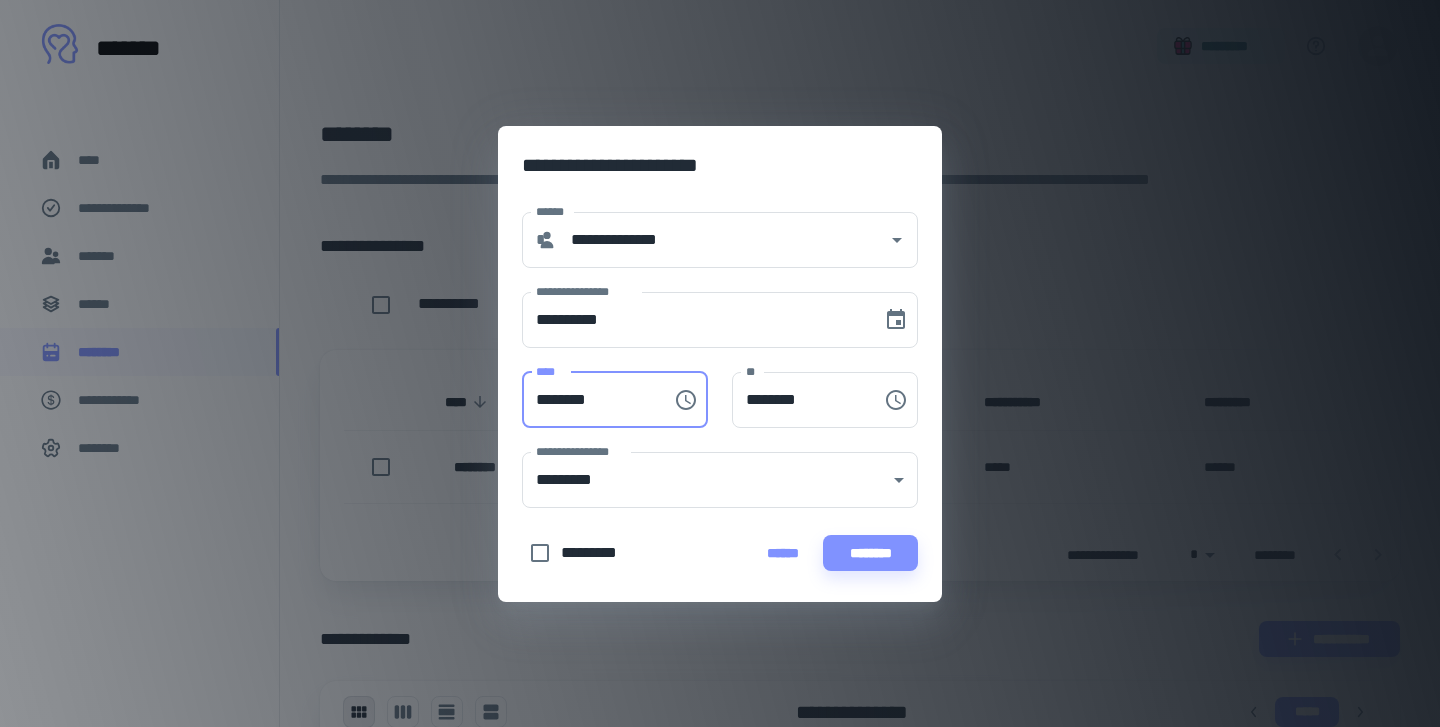 type on "********" 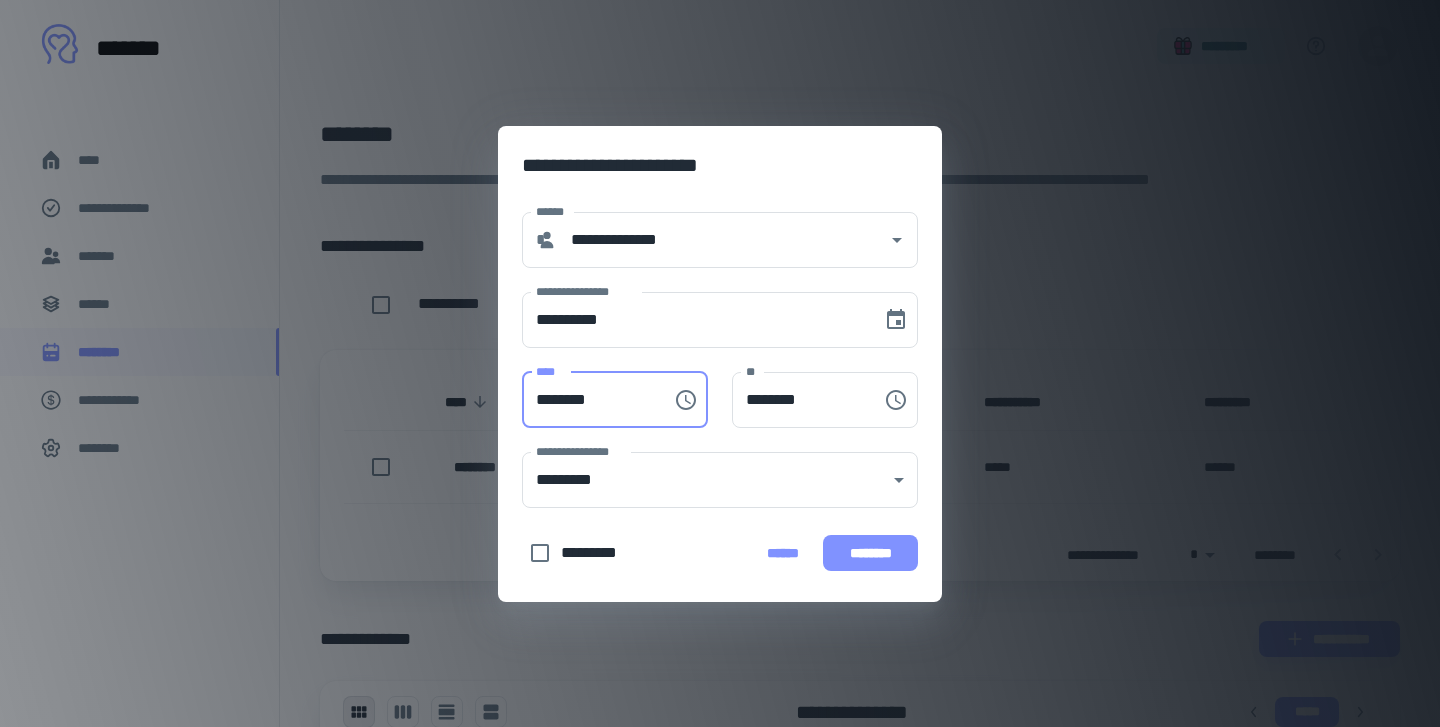 type on "********" 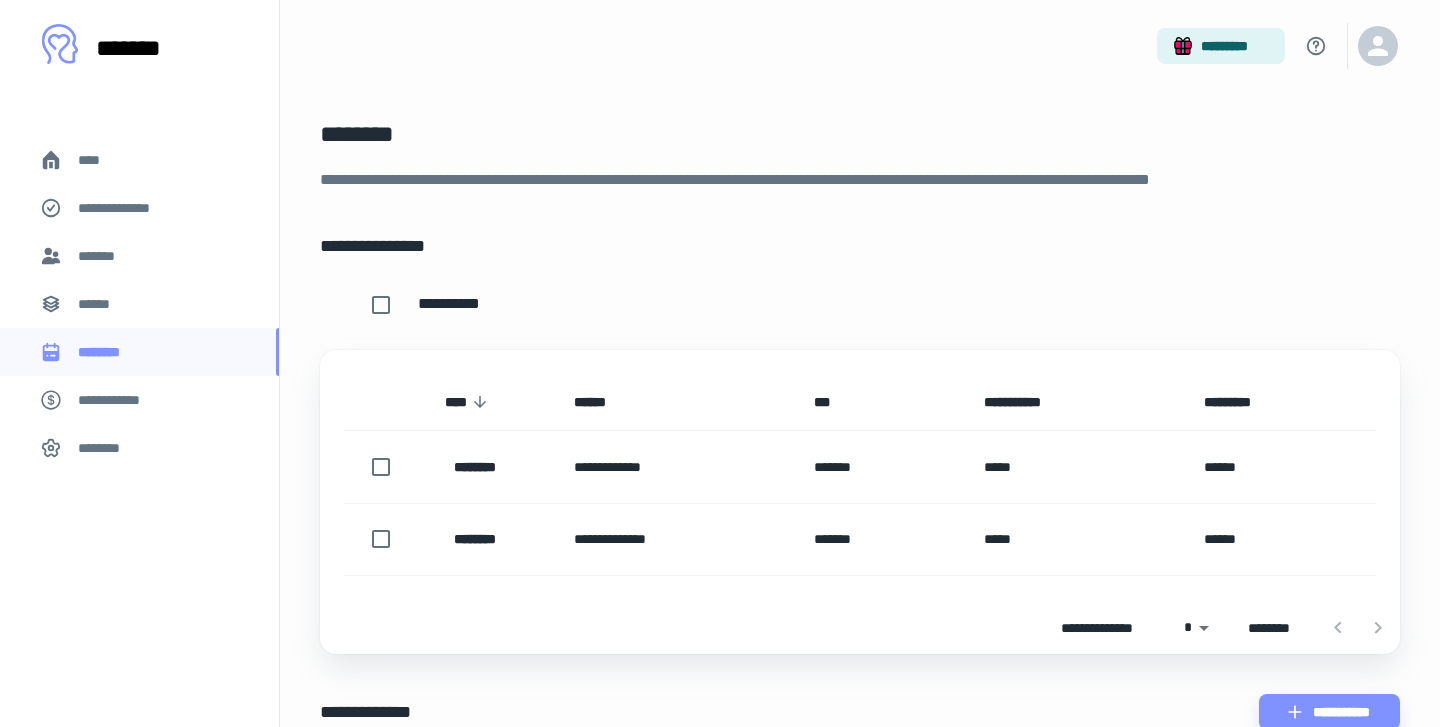 click on "******" at bounding box center [139, 304] 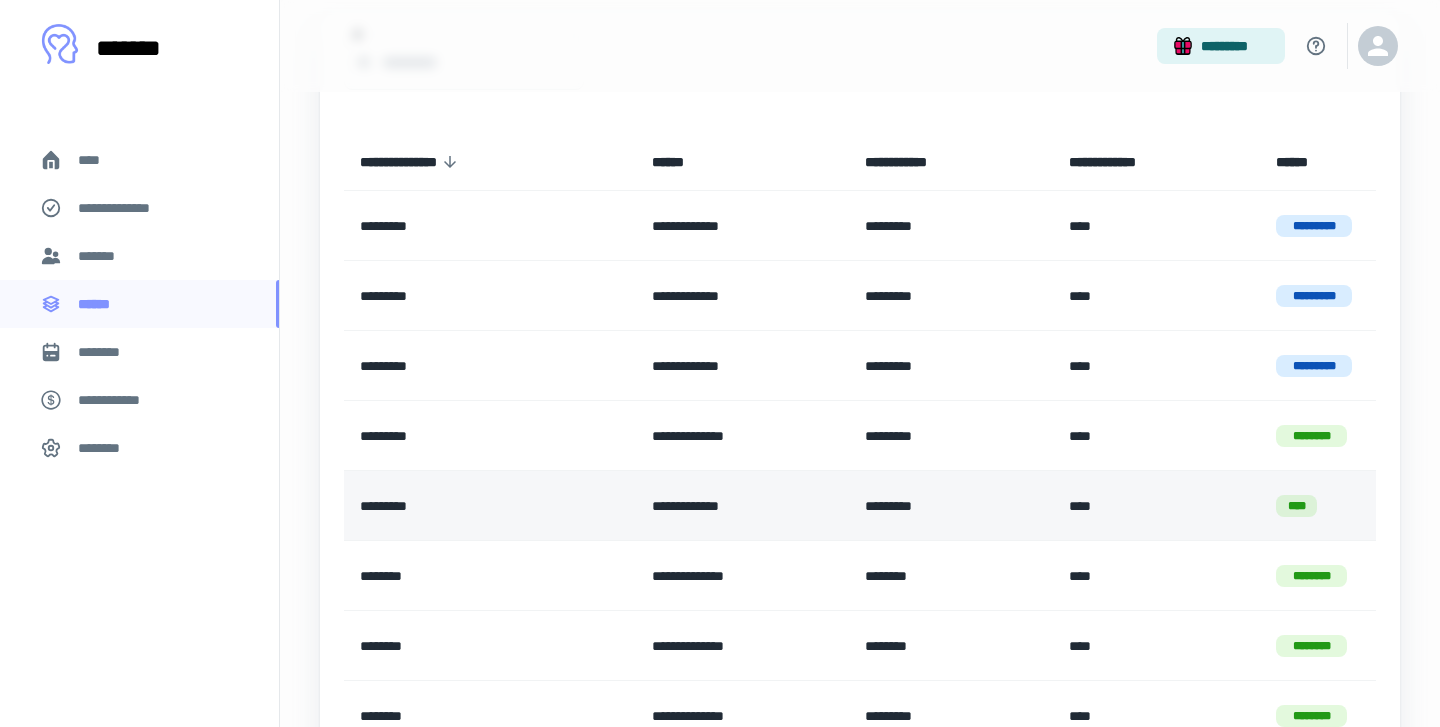 scroll, scrollTop: 198, scrollLeft: 0, axis: vertical 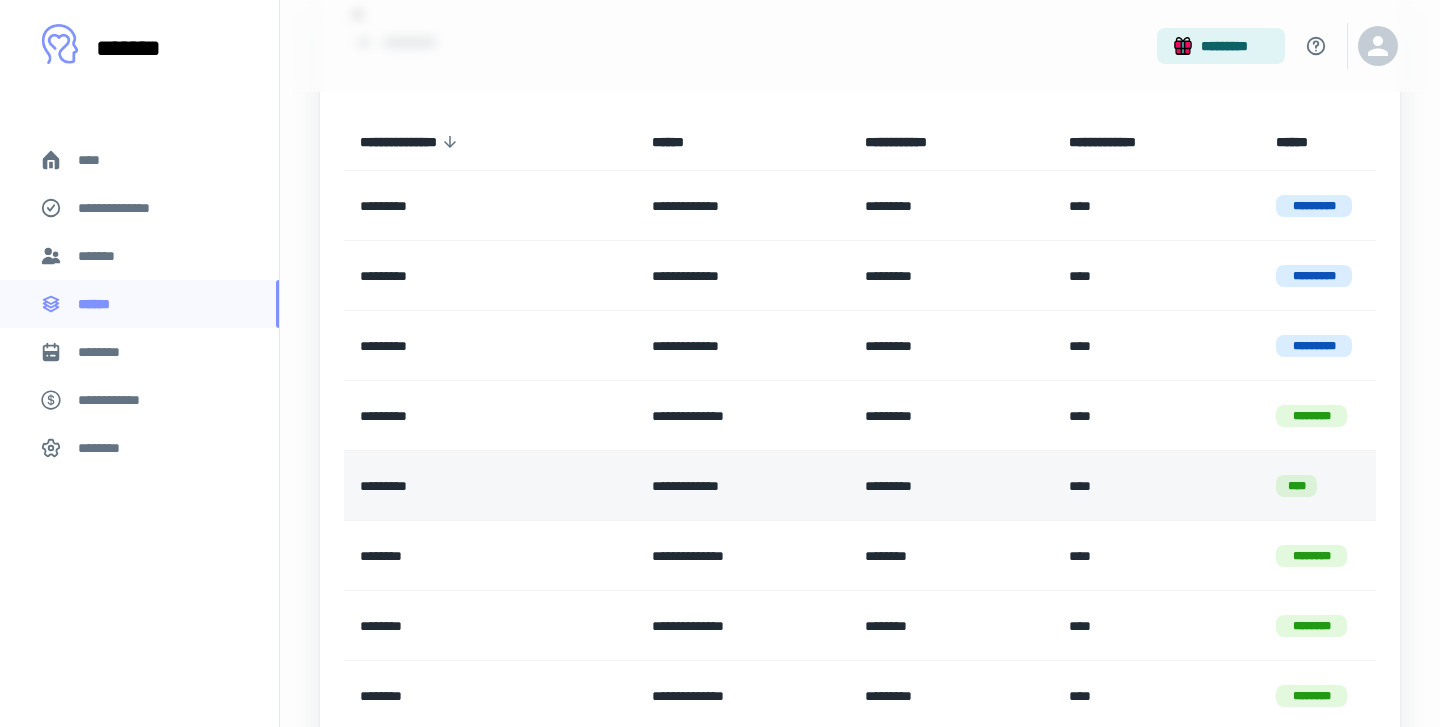 click on "****" at bounding box center (1296, 486) 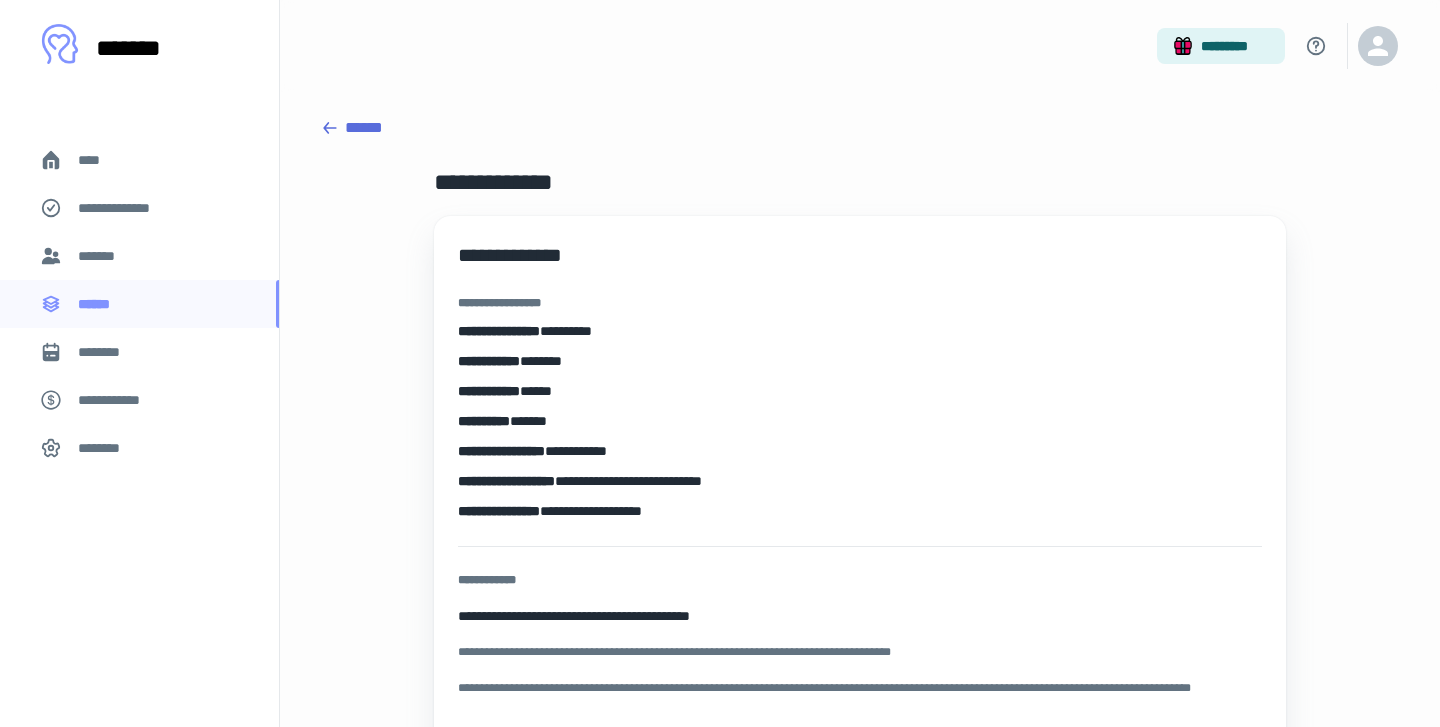 scroll, scrollTop: 149, scrollLeft: 0, axis: vertical 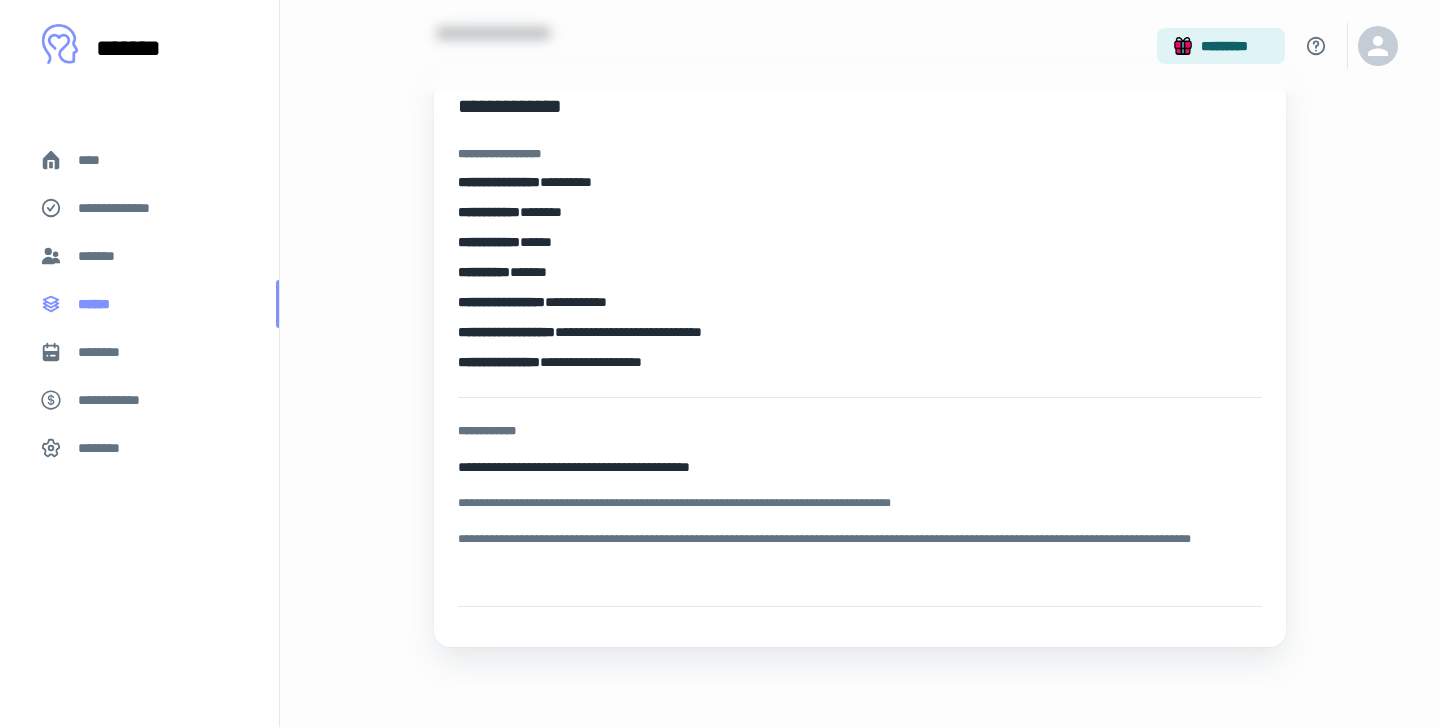 click on "******" at bounding box center [139, 304] 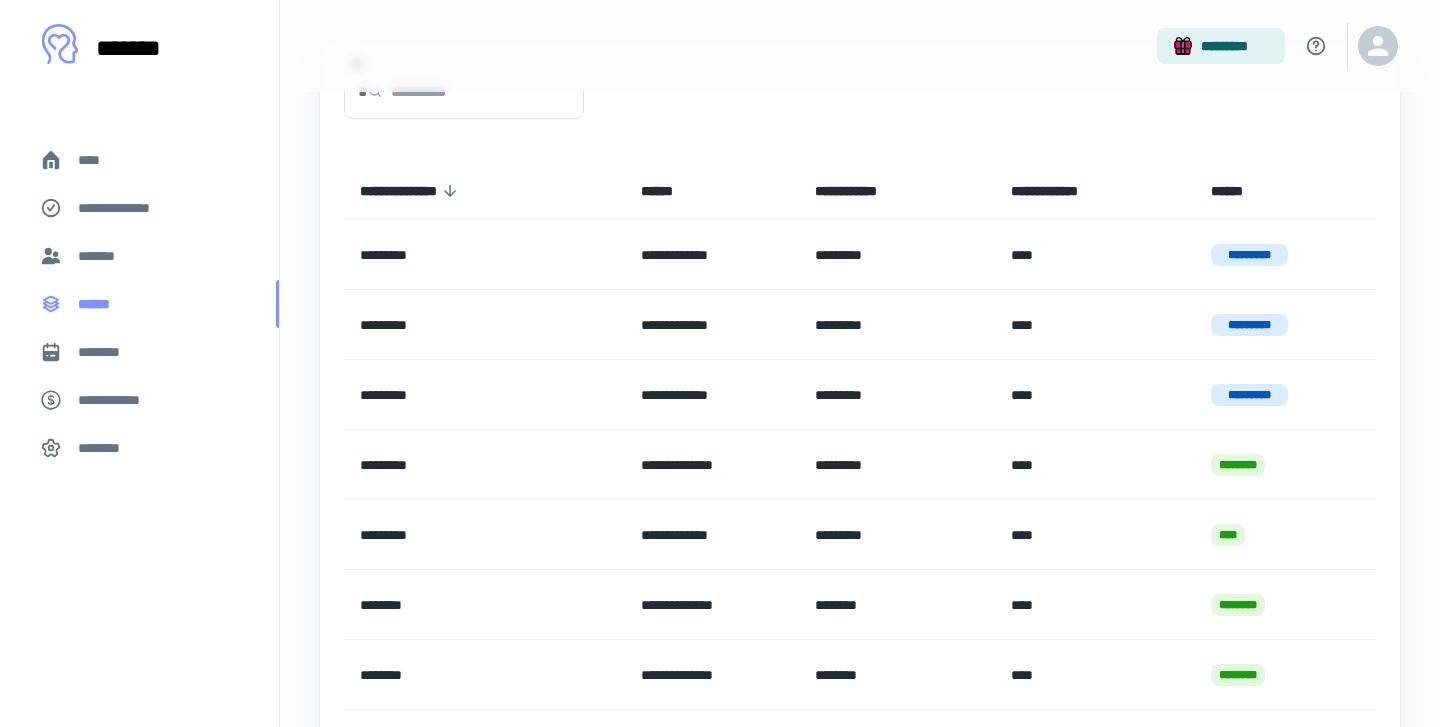 scroll, scrollTop: 0, scrollLeft: 0, axis: both 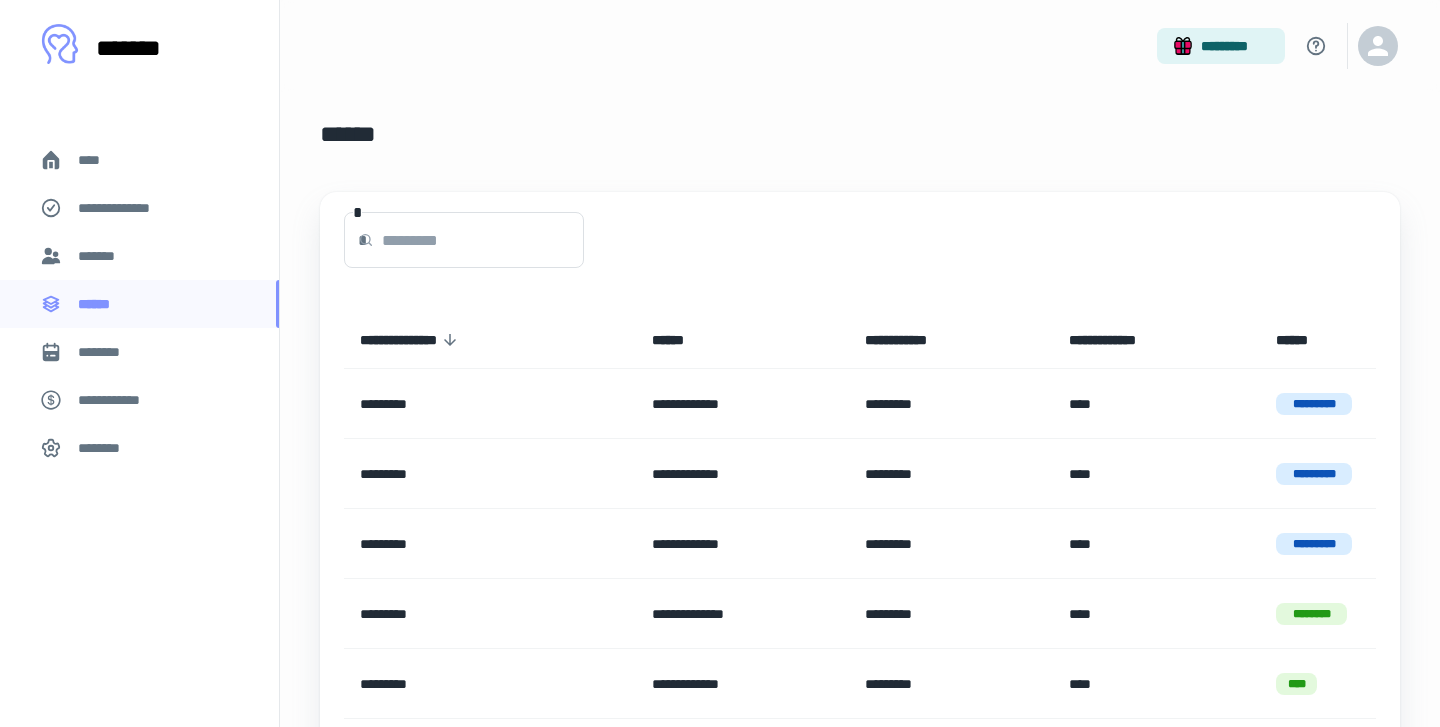 click on "**********" at bounding box center [119, 400] 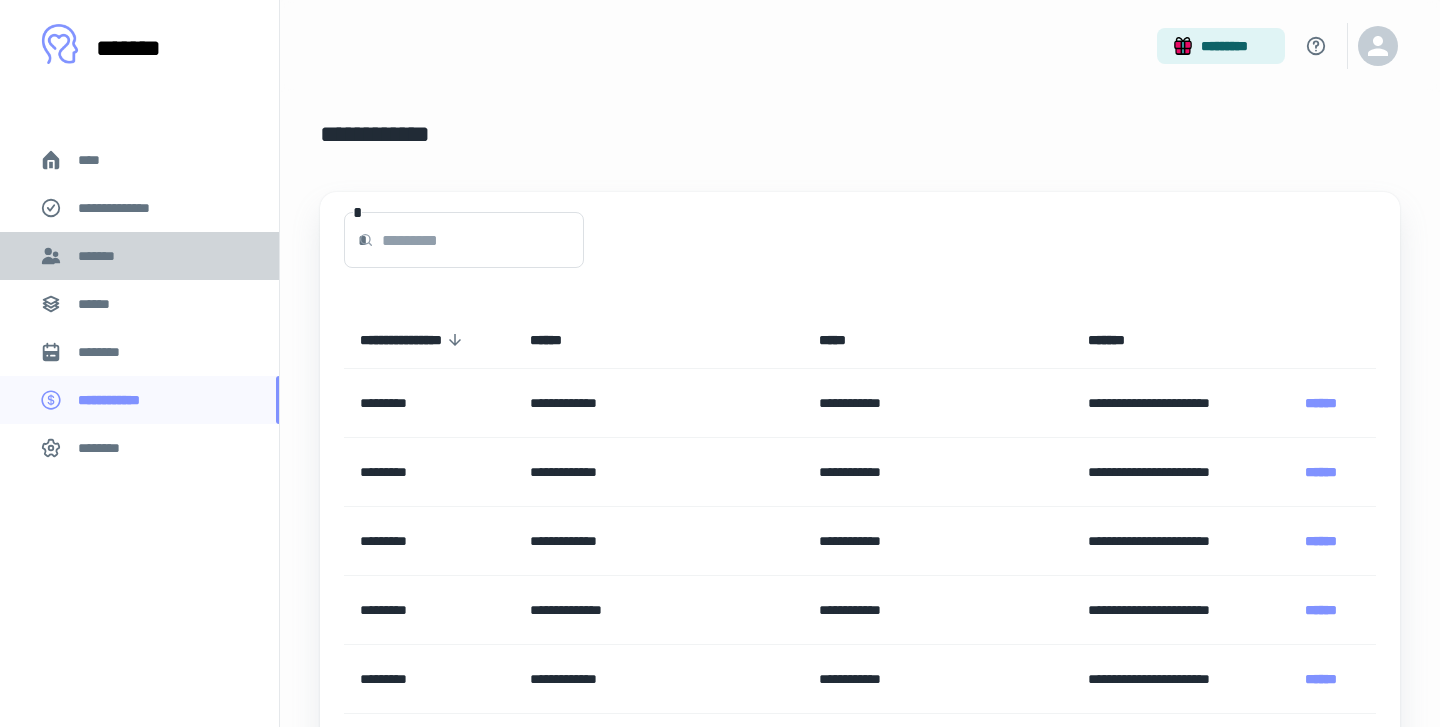 click on "*******" at bounding box center (139, 256) 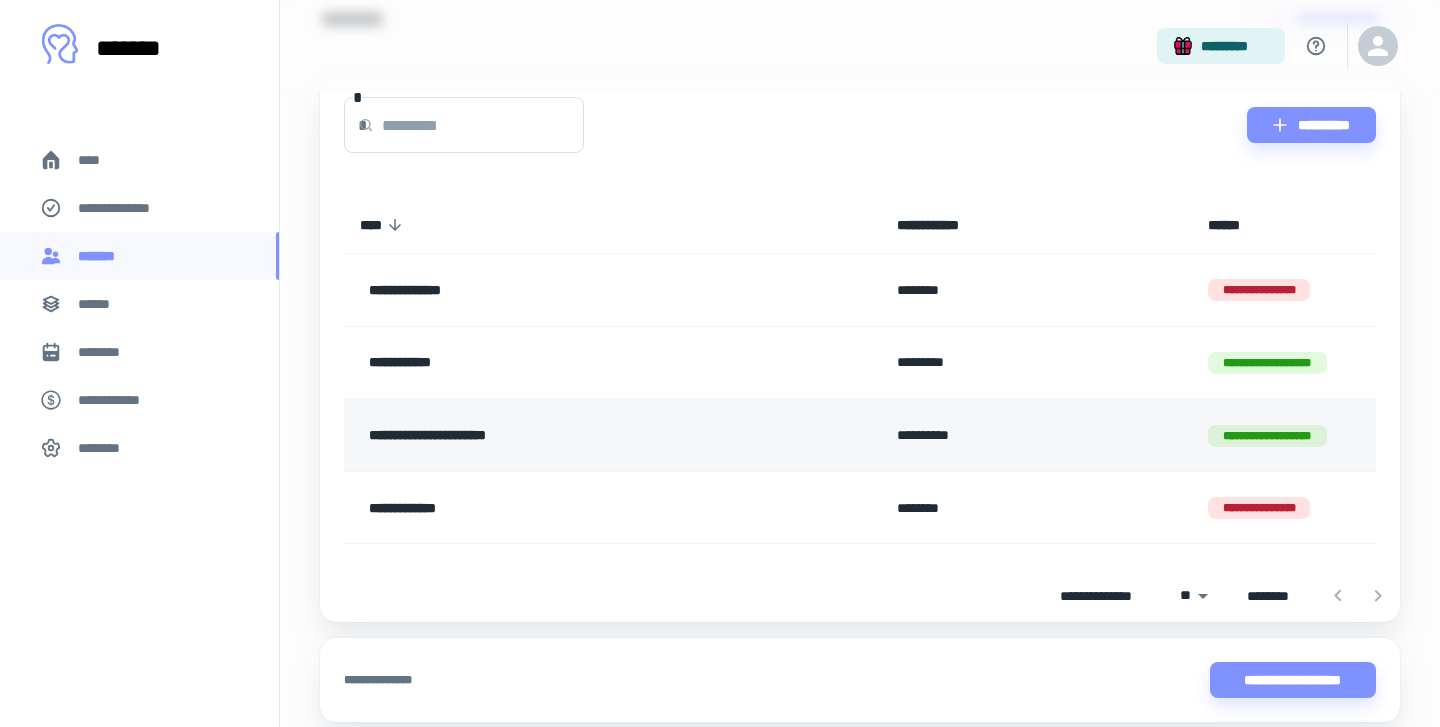 scroll, scrollTop: 116, scrollLeft: 0, axis: vertical 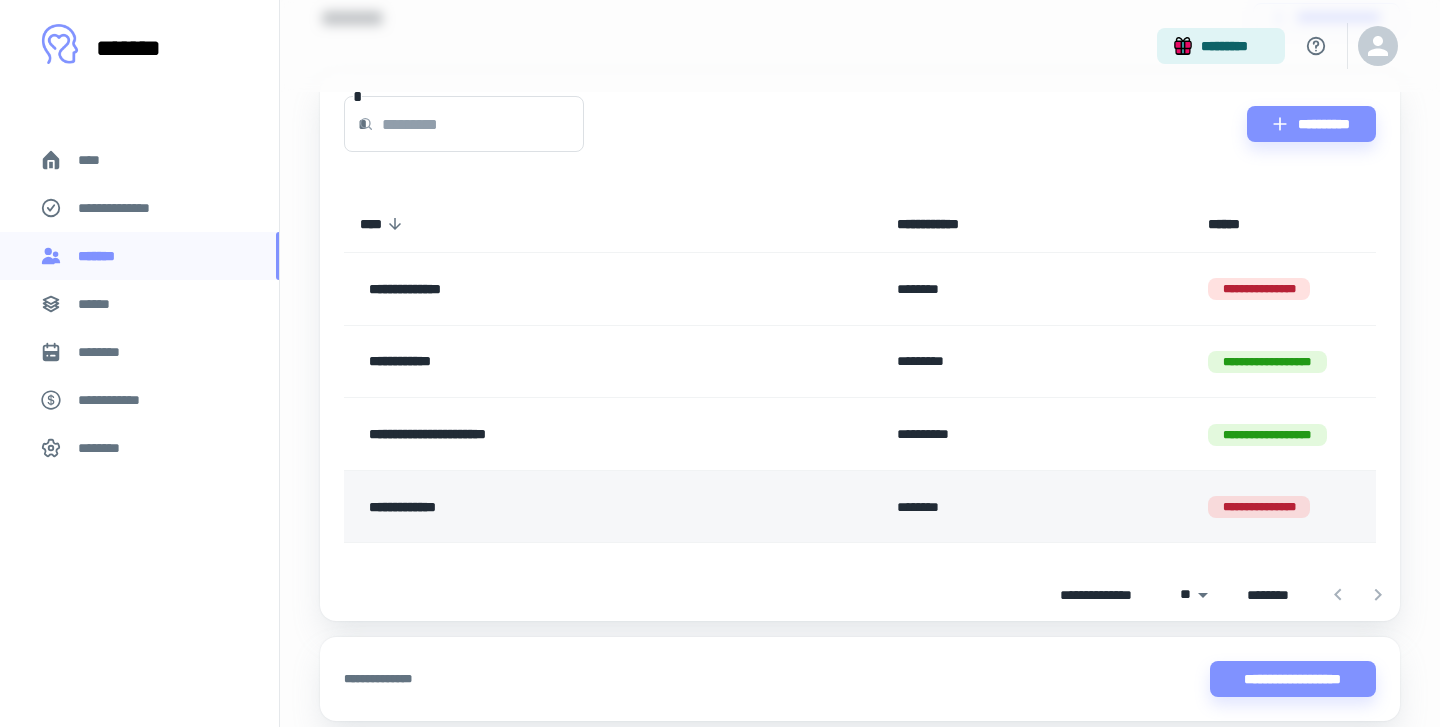 click on "**********" at bounding box center [1259, 507] 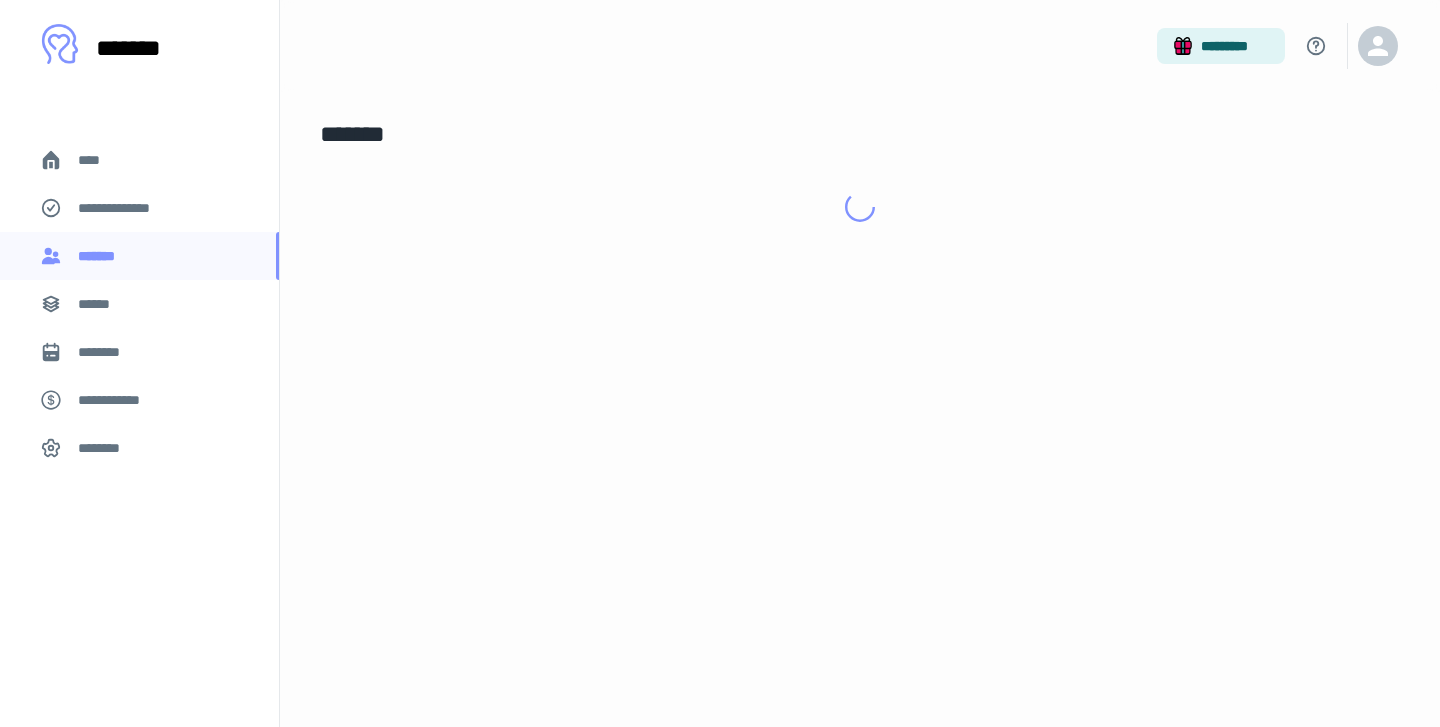 scroll, scrollTop: 0, scrollLeft: 0, axis: both 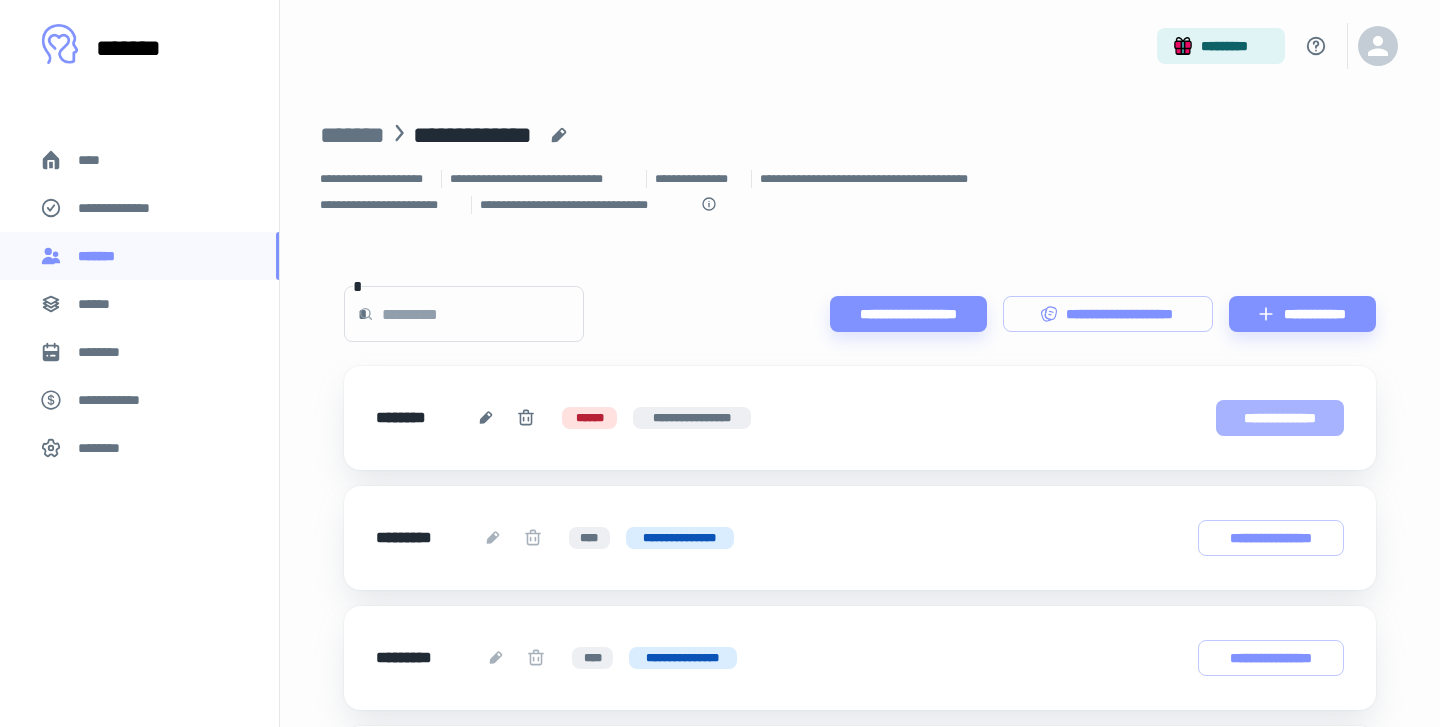 click on "**********" at bounding box center (1280, 418) 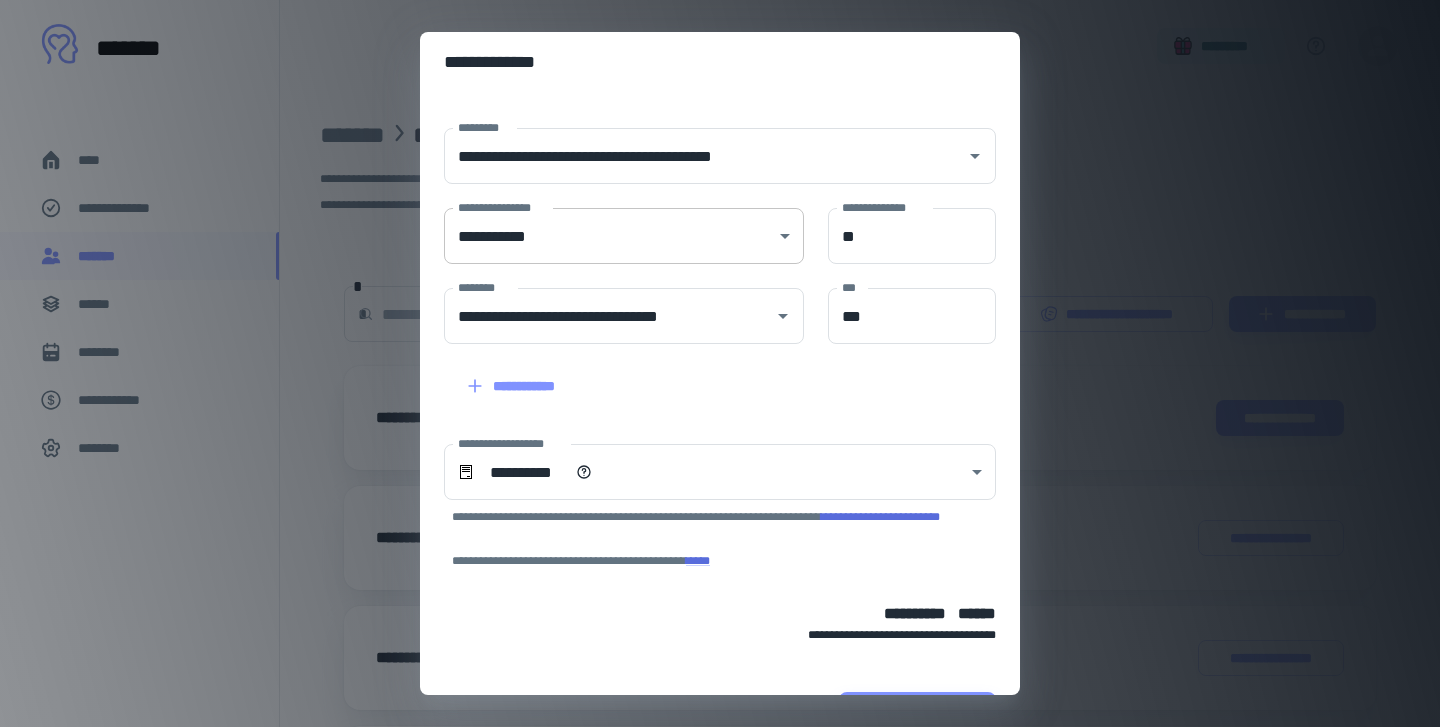 scroll, scrollTop: 129, scrollLeft: 0, axis: vertical 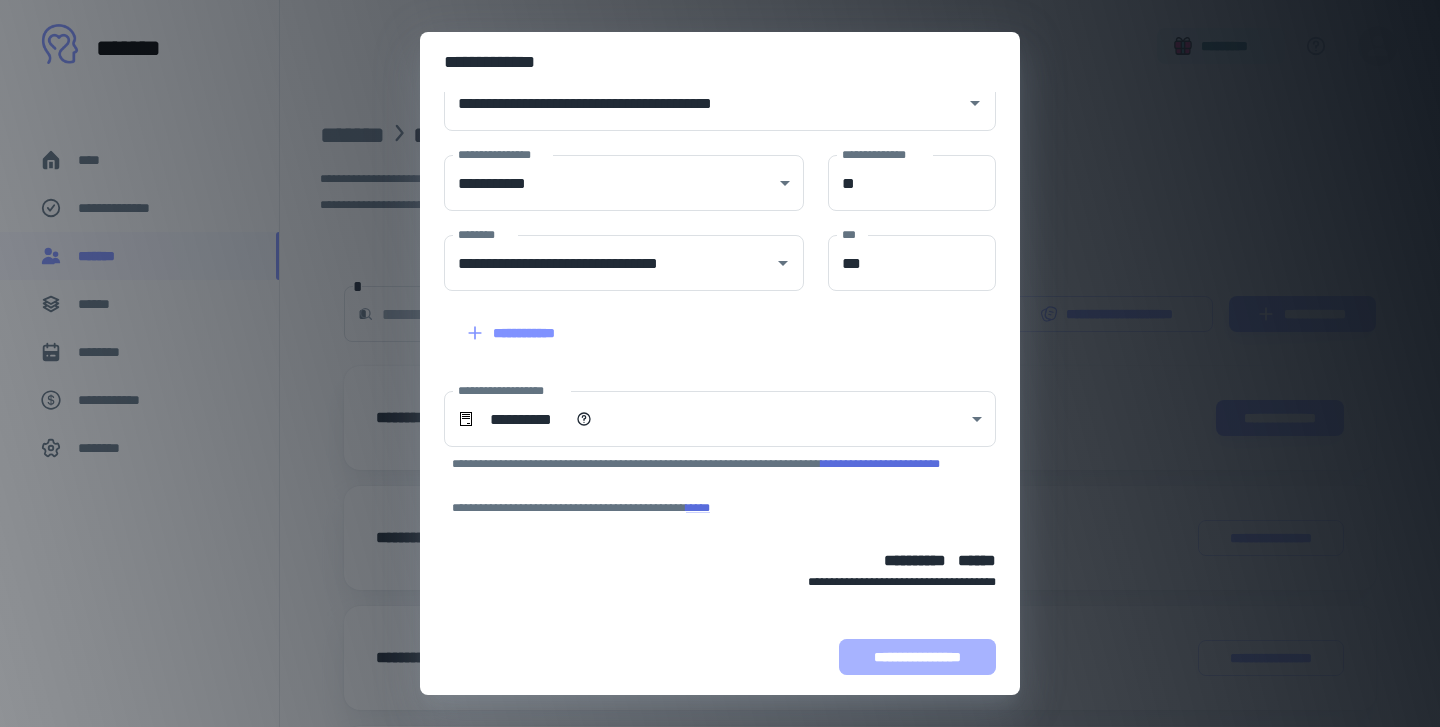 click on "**********" at bounding box center (917, 657) 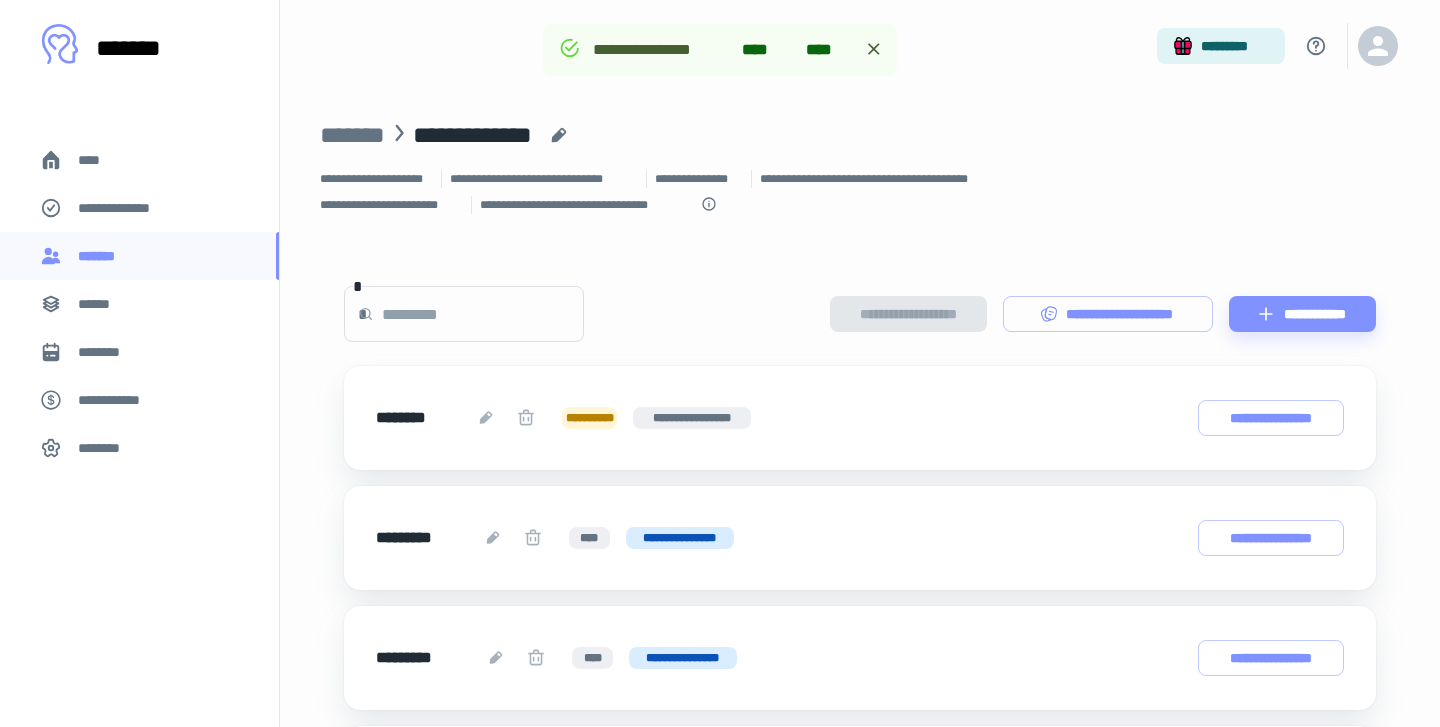scroll, scrollTop: 255, scrollLeft: 0, axis: vertical 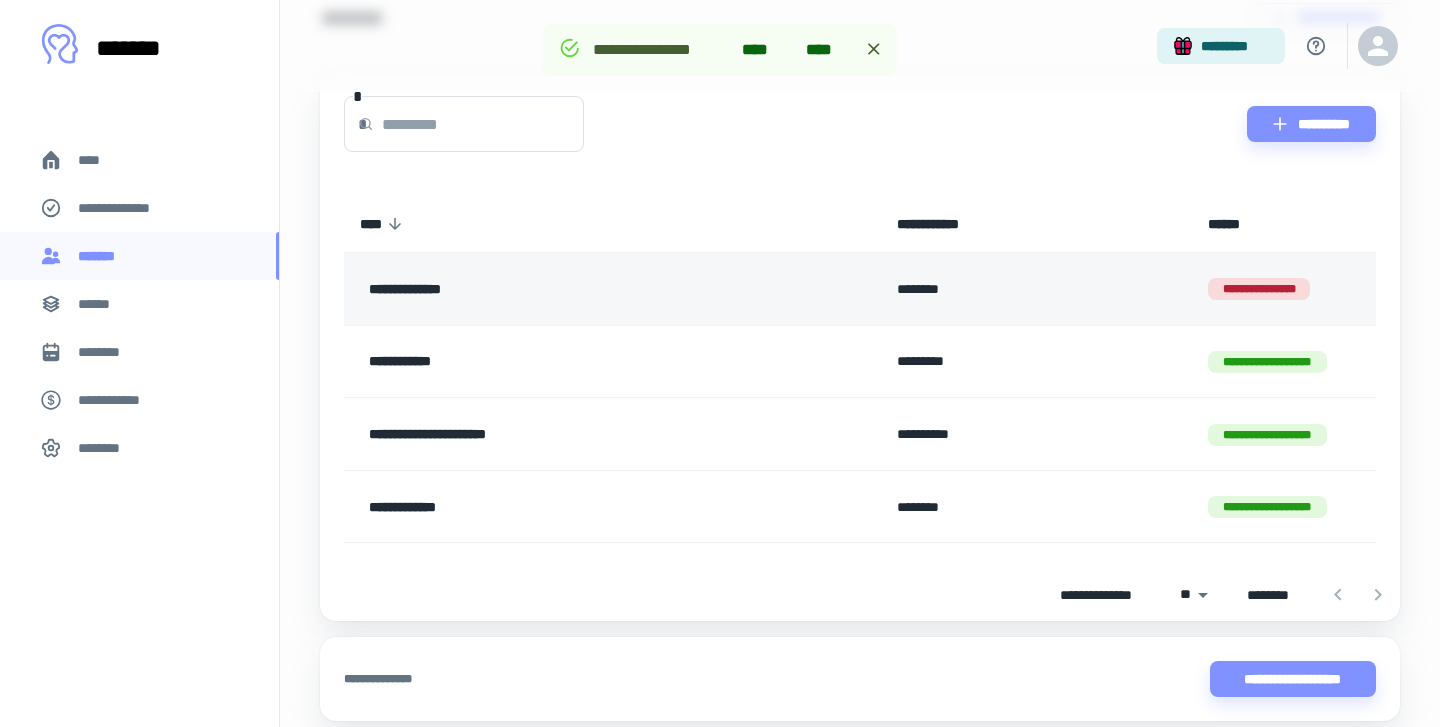 click on "**********" at bounding box center [1259, 289] 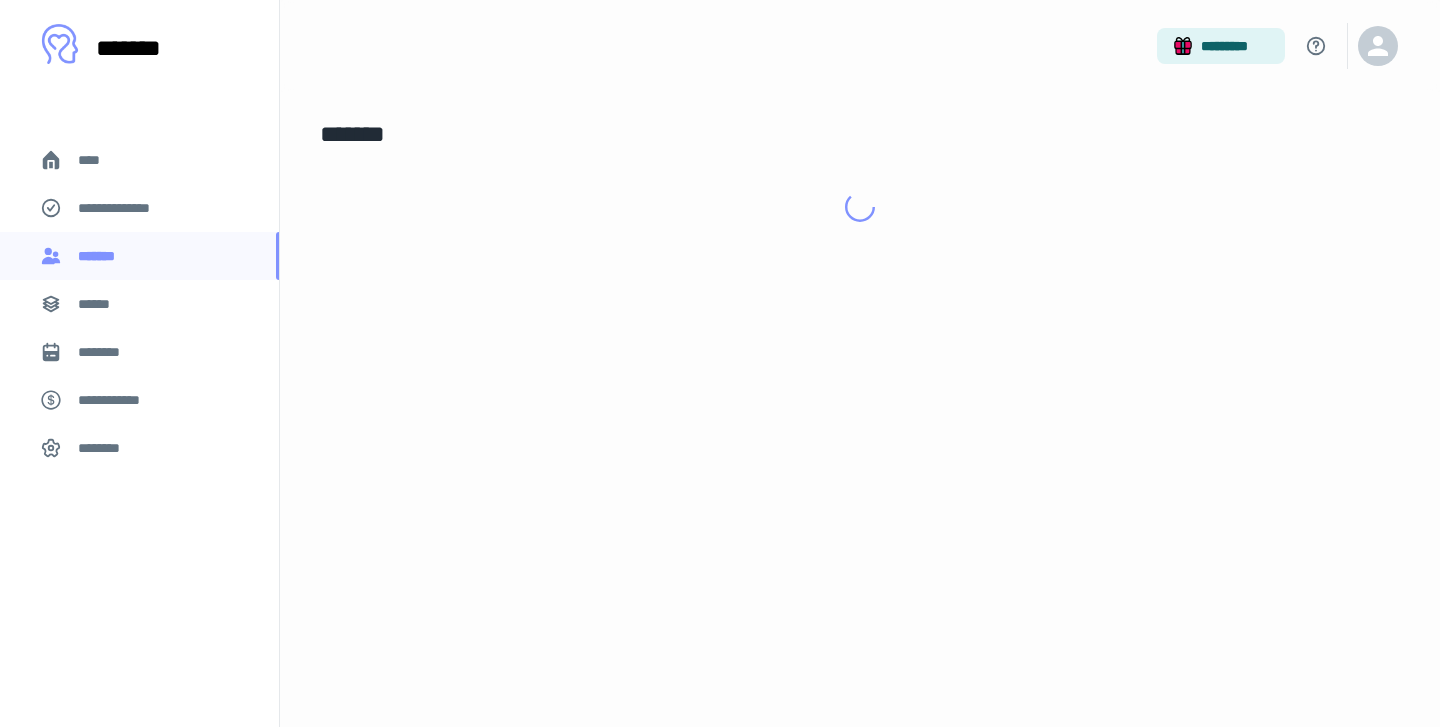 scroll, scrollTop: 0, scrollLeft: 0, axis: both 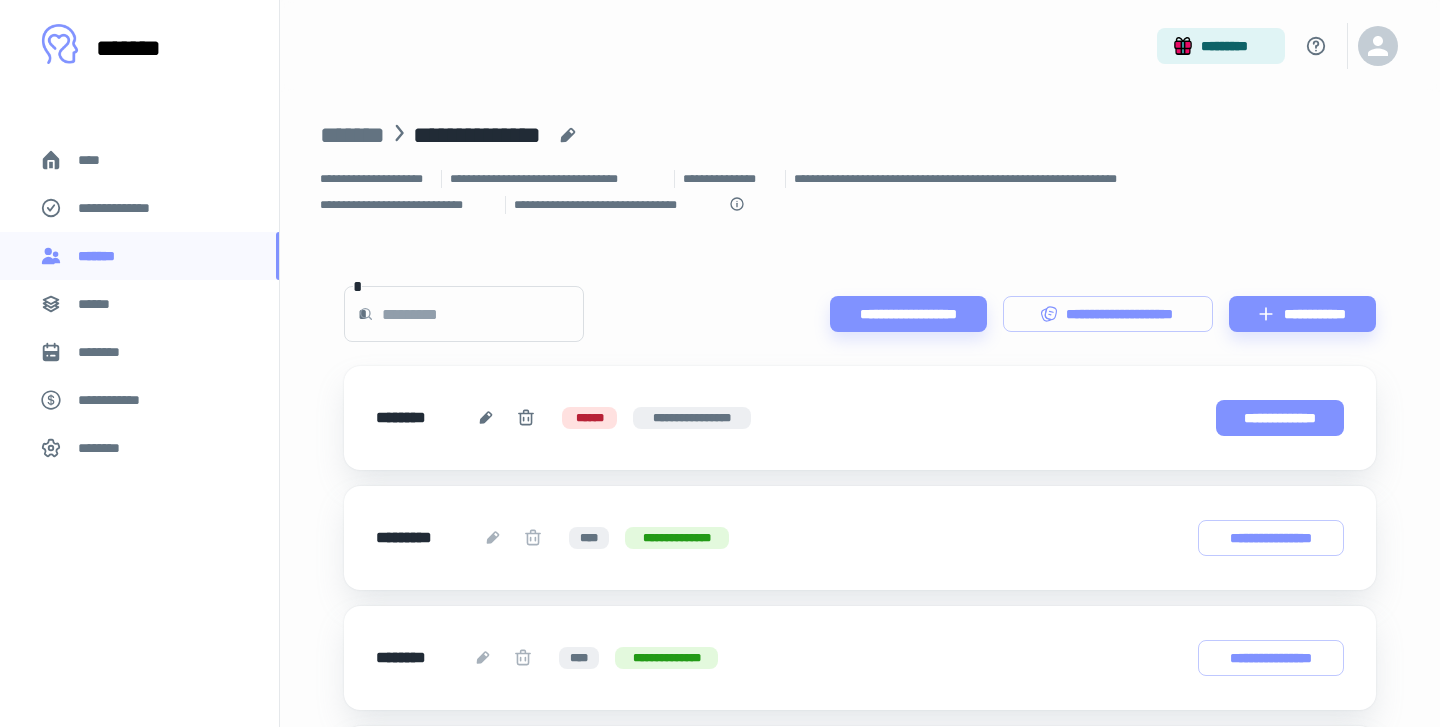 click on "**********" at bounding box center [1280, 418] 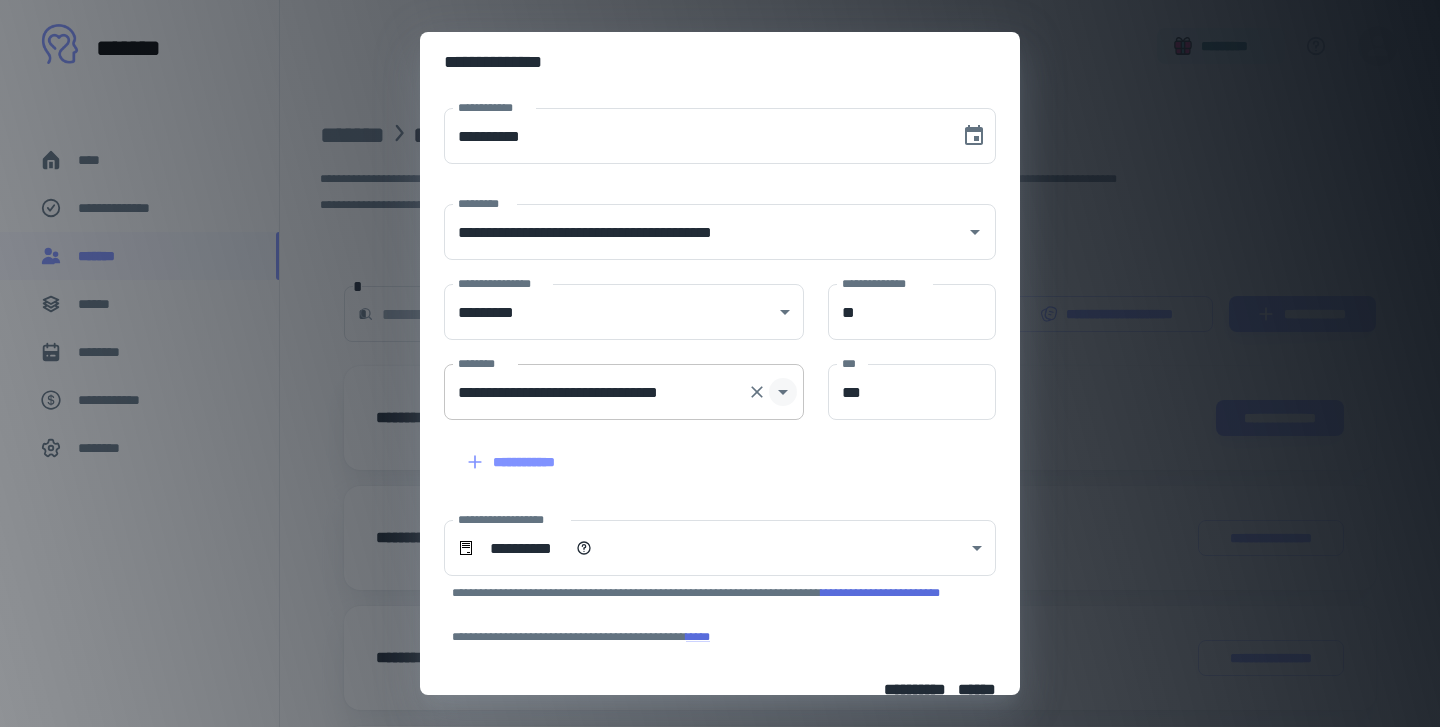scroll, scrollTop: 129, scrollLeft: 0, axis: vertical 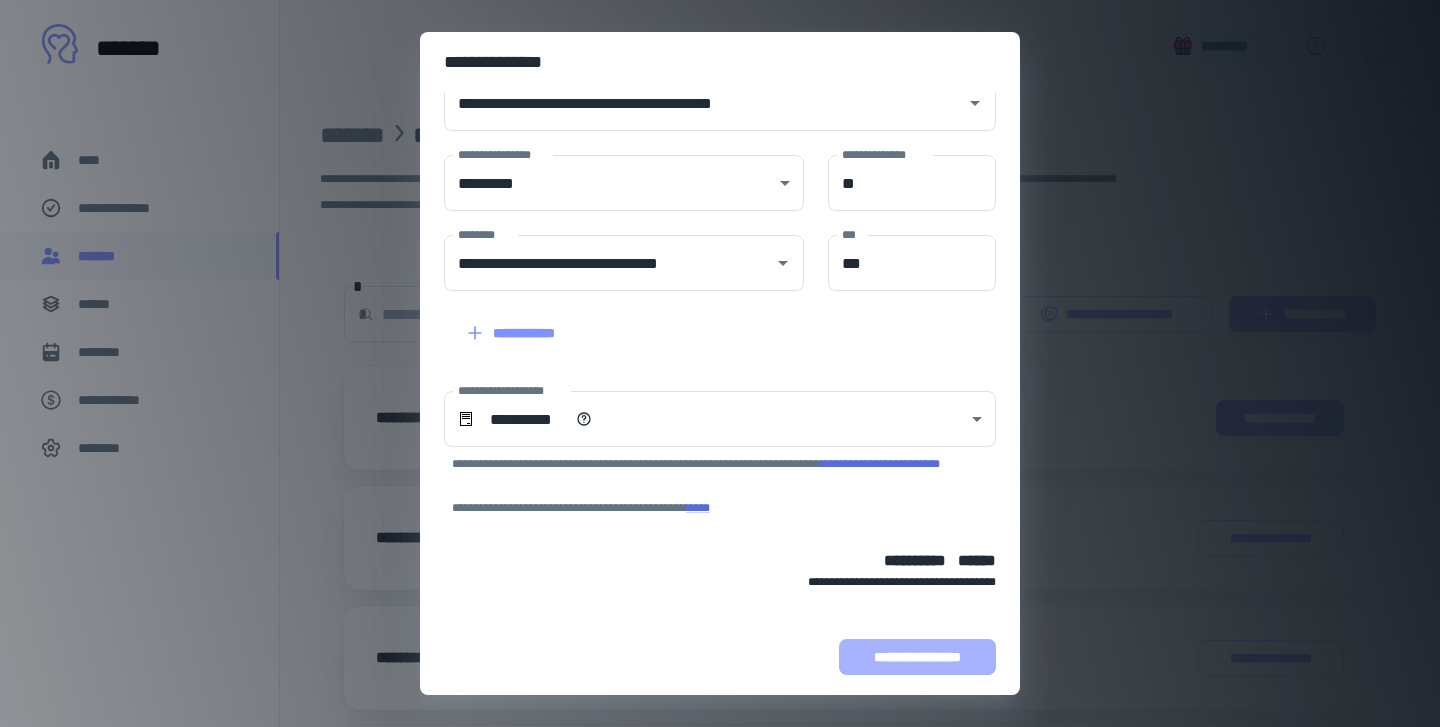 click on "**********" at bounding box center [917, 657] 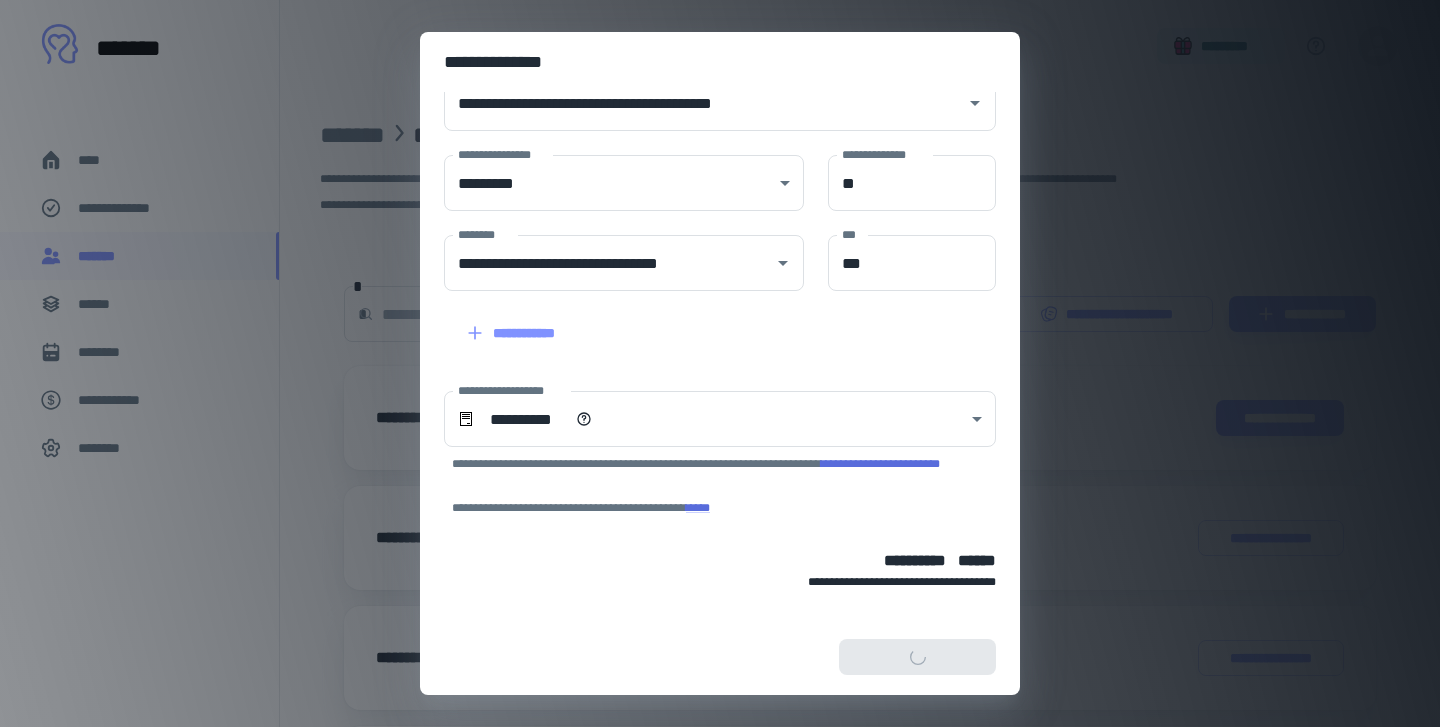 scroll, scrollTop: 255, scrollLeft: 0, axis: vertical 